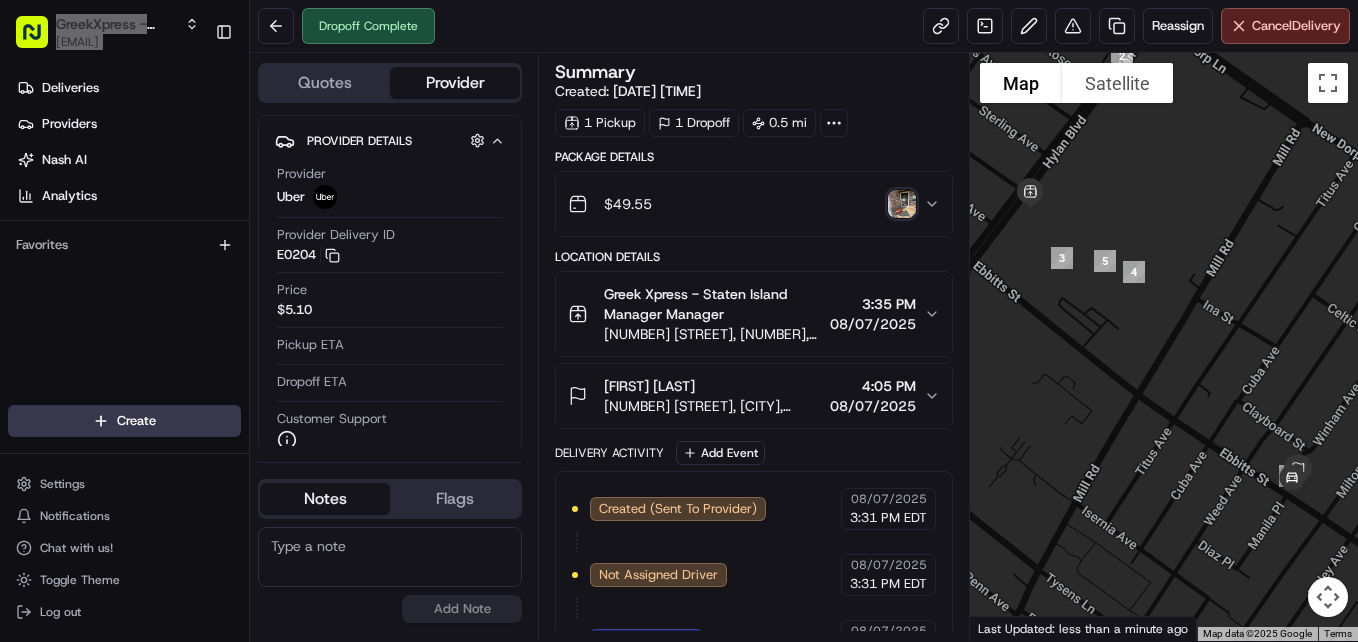 scroll, scrollTop: 0, scrollLeft: 0, axis: both 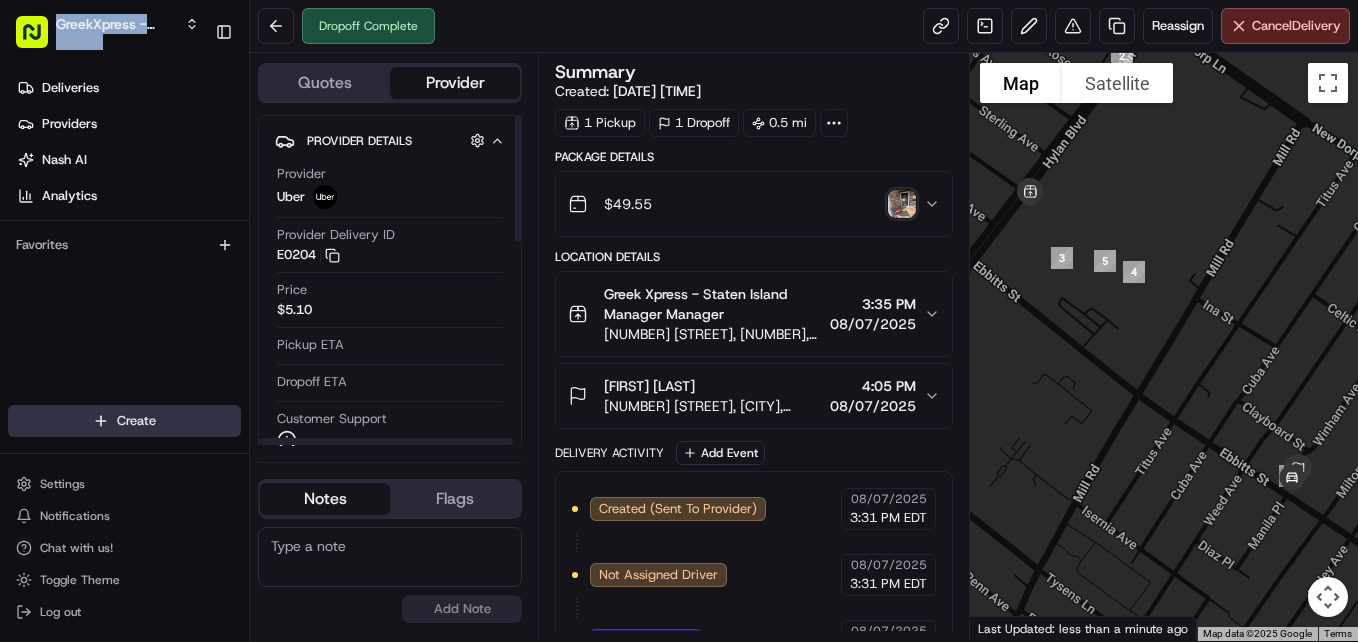 click on "[COMPANY] - [CITY] [EMAIL] Toggle Sidebar Deliveries Providers Nash AI Analytics Favorites Main Menu Members & Organization Organization Users Roles Preferences Customization Tracking Orchestration Automations Dispatch Strategy Locations Pickup Locations Dropoff Locations Billing Billing Refund Requests Integrations Notification Triggers Webhooks API Keys Request Logs Create Settings Notifications Chat with us! Toggle Theme Log out Dropoff Complete Reassign Cancel Delivery Quotes Provider Provider Details Hidden ( 1 ) Provider Uber Provider Delivery ID [ID] Copy [ID] Price [PRICE] Pickup ETA Dropoff ETA Customer Support Driver Details Hidden ( 6 ) Name [FIRST] [LAST] Pickup Phone Number [PHONE] ext. [NUMBER] Dropoff Phone Number [PHONE] Tip [PRICE] Type car Make BMW Model 3-series Color darkblue Notes Flags [EMAIL] [EMAIL] Add Note [EMAIL] [EMAIL] Add Flag Summary Created: 1 1" at bounding box center [679, 321] 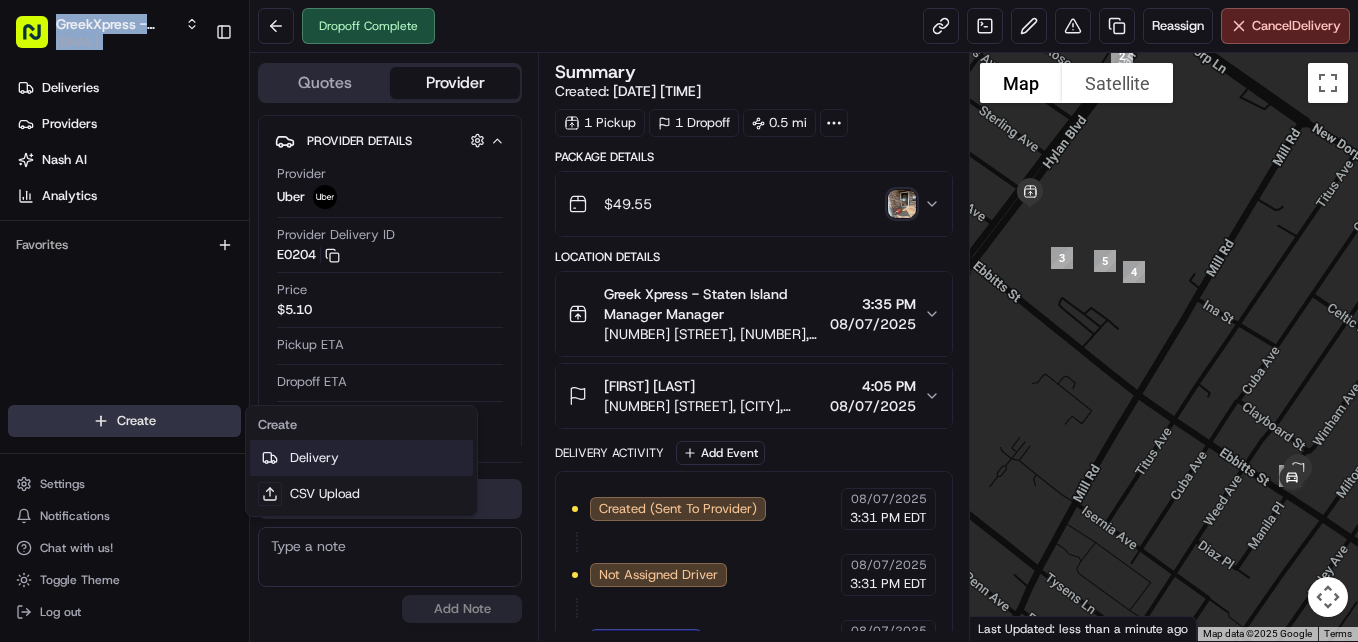 click on "Delivery" at bounding box center (361, 458) 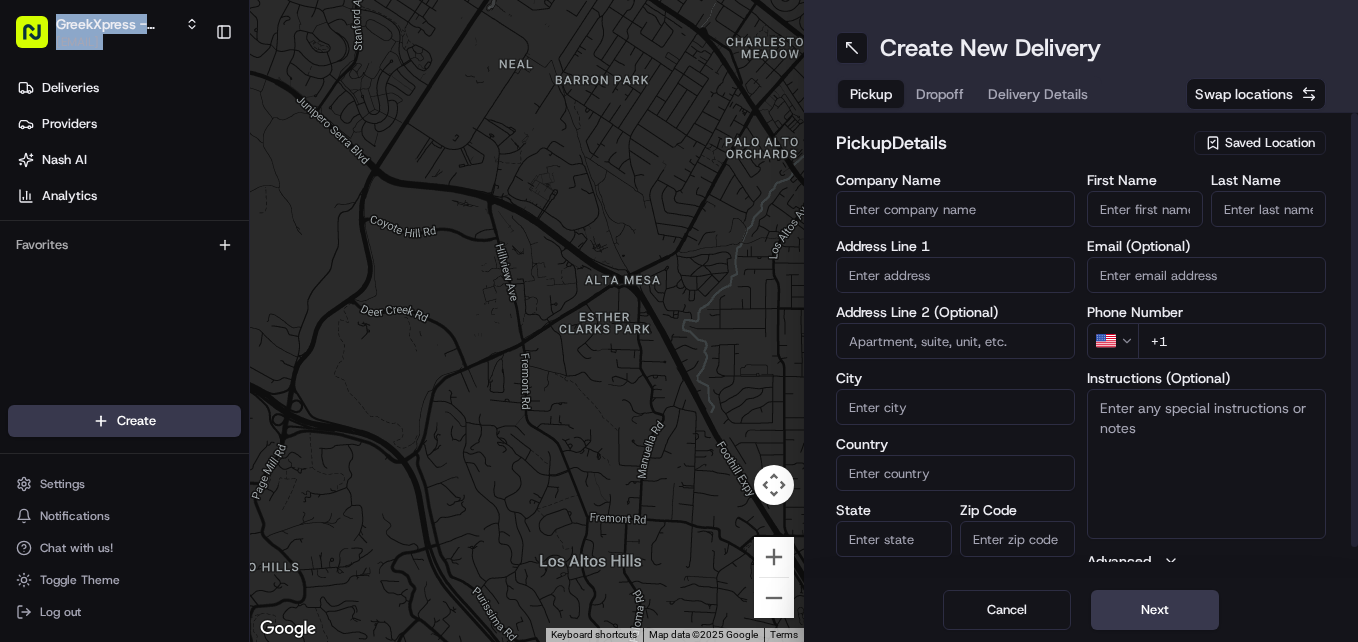 click on "Saved Location" at bounding box center [1260, 143] 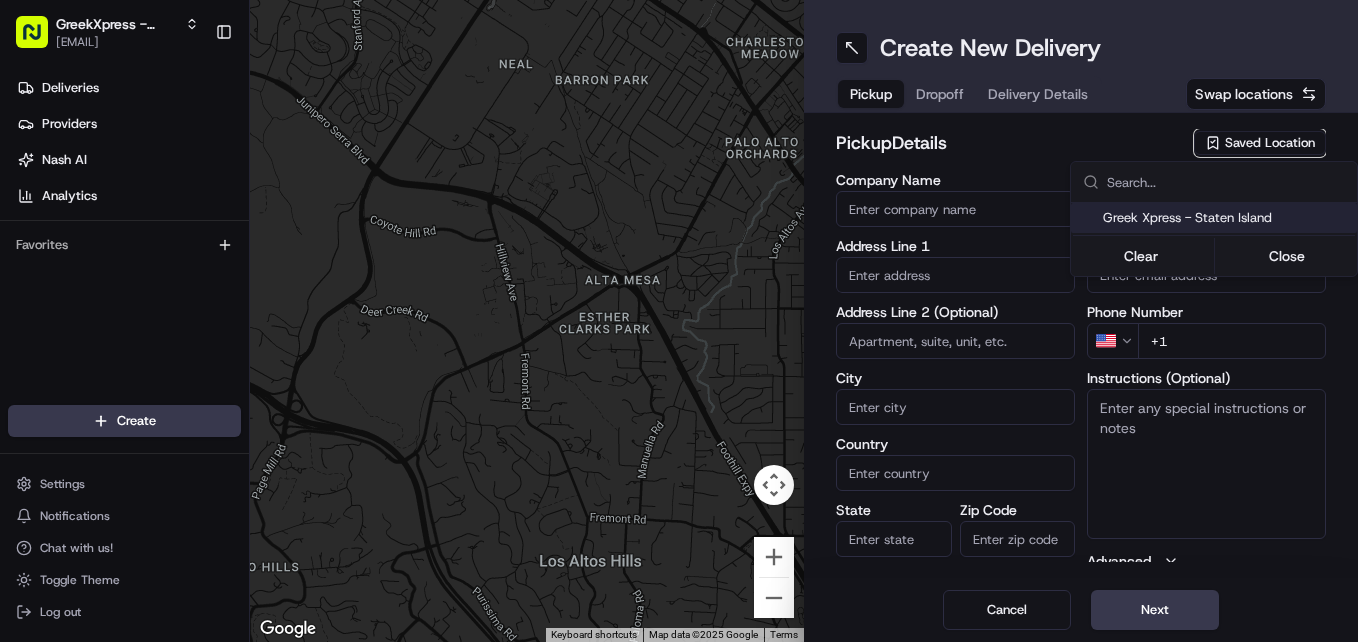 click on "Greek Xpress - Staten Island" at bounding box center (1226, 218) 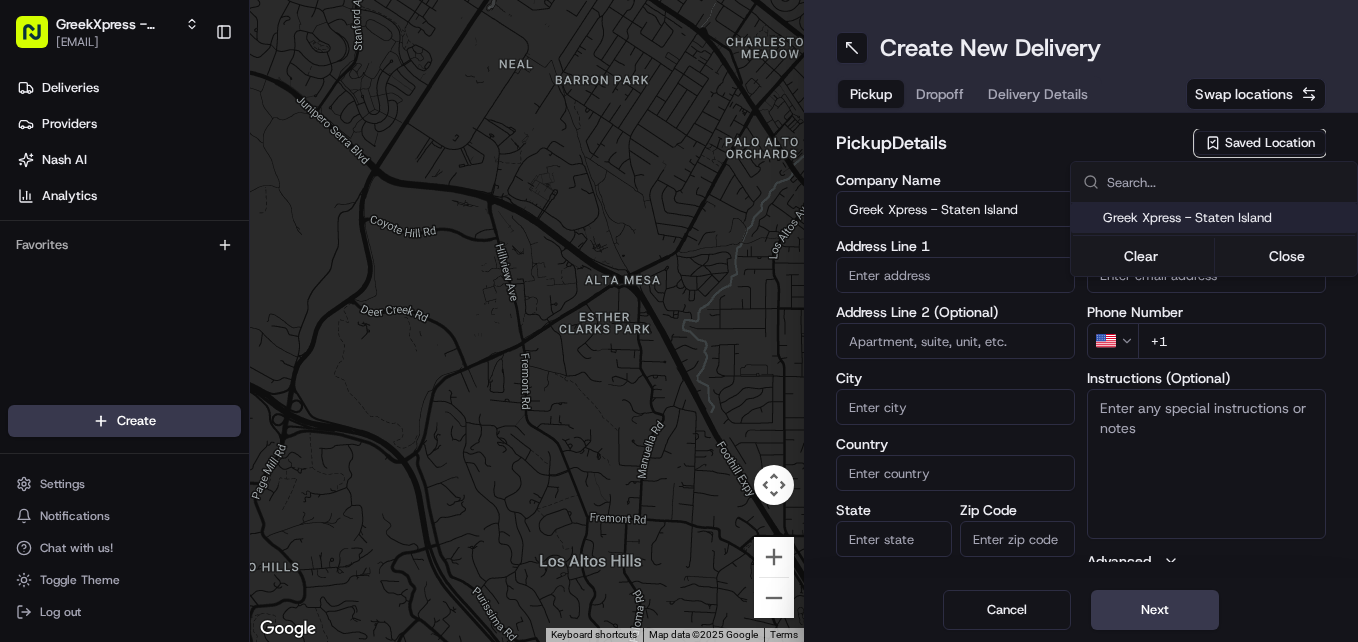 type on "[NUMBER] [STREET]" 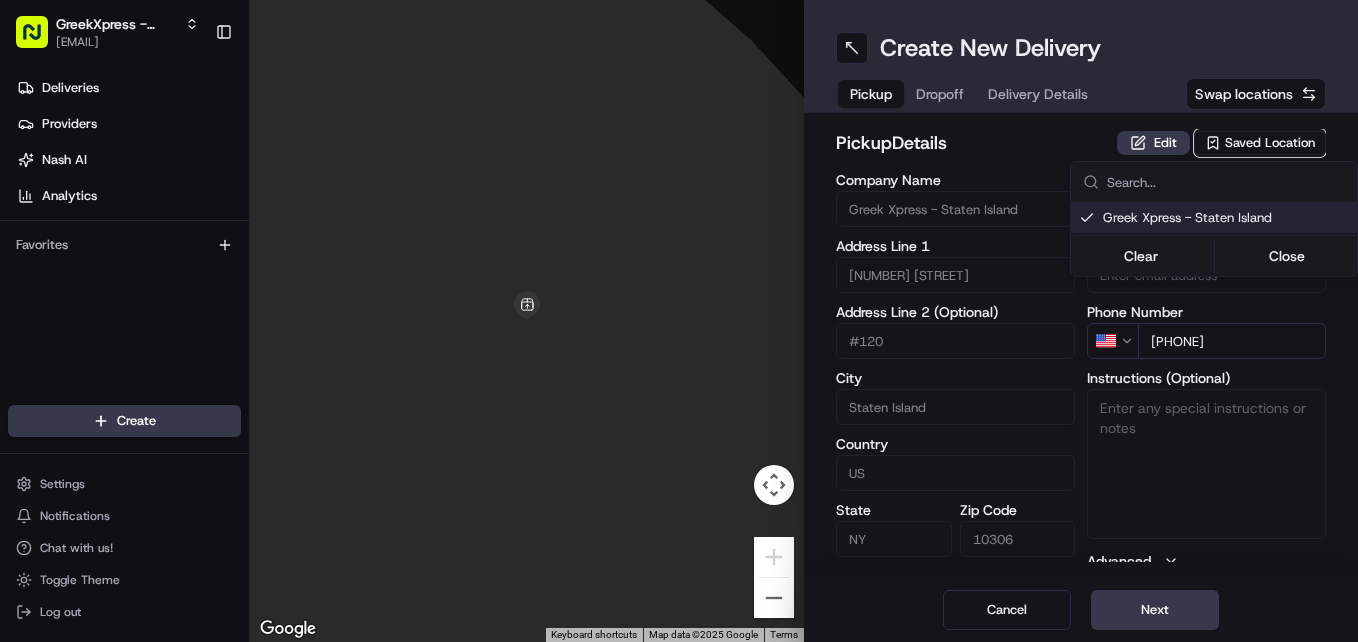 click on "[COMPANY] - [CITY] [EMAIL] Toggle Sidebar Deliveries Providers Nash AI Analytics Favorites Main Menu Members & Organization Organization Users Roles Preferences Customization Tracking Orchestration Automations Dispatch Strategy Locations Pickup Locations Dropoff Locations Billing Billing Refund Requests Integrations Notification Triggers Webhooks API Keys Request Logs Create Settings Notifications Chat with us! Toggle Theme Log out To navigate the map with touch gestures double-tap and hold your finger on the map, then drag the map. ← Move left → Move right ↑ Move up ↓ Move down + Zoom in - Zoom out Home Jump left by 75% End Jump right by 75% Page Up Jump up by 75% Page Down Jump down by 75% Keyboard shortcuts Map Data Map data ©2025 Google Map data ©2025 Google 2 m Click to toggle between metric and imperial units Terms Report a map error Create New Delivery Pickup Dropoff Delivery Details Swap locations pickup Details Edit Saved Location Company Name #120" at bounding box center [679, 321] 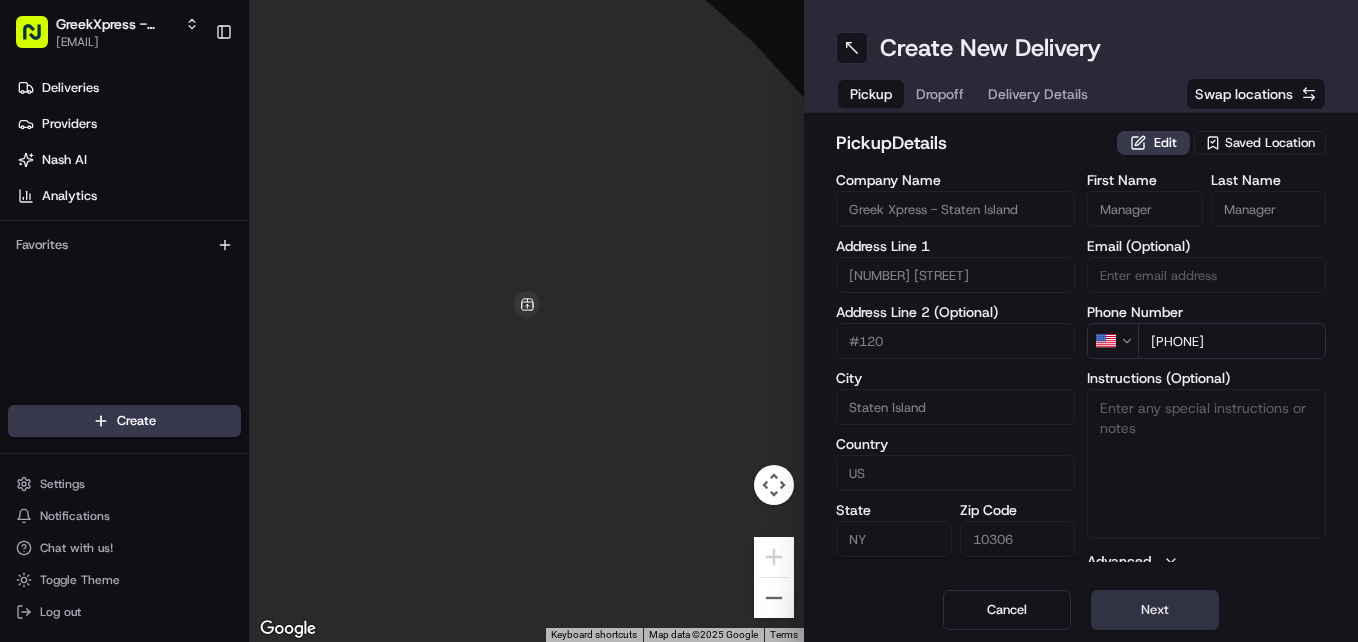 click on "Next" at bounding box center [1155, 610] 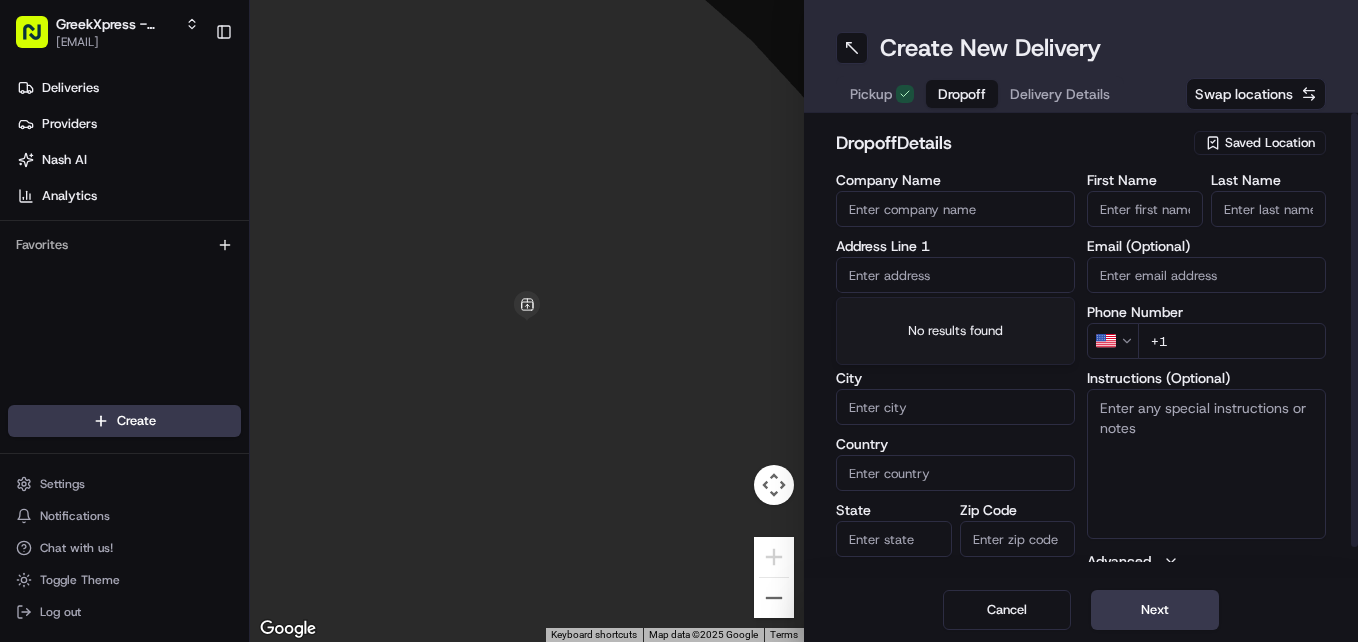 click at bounding box center [955, 275] 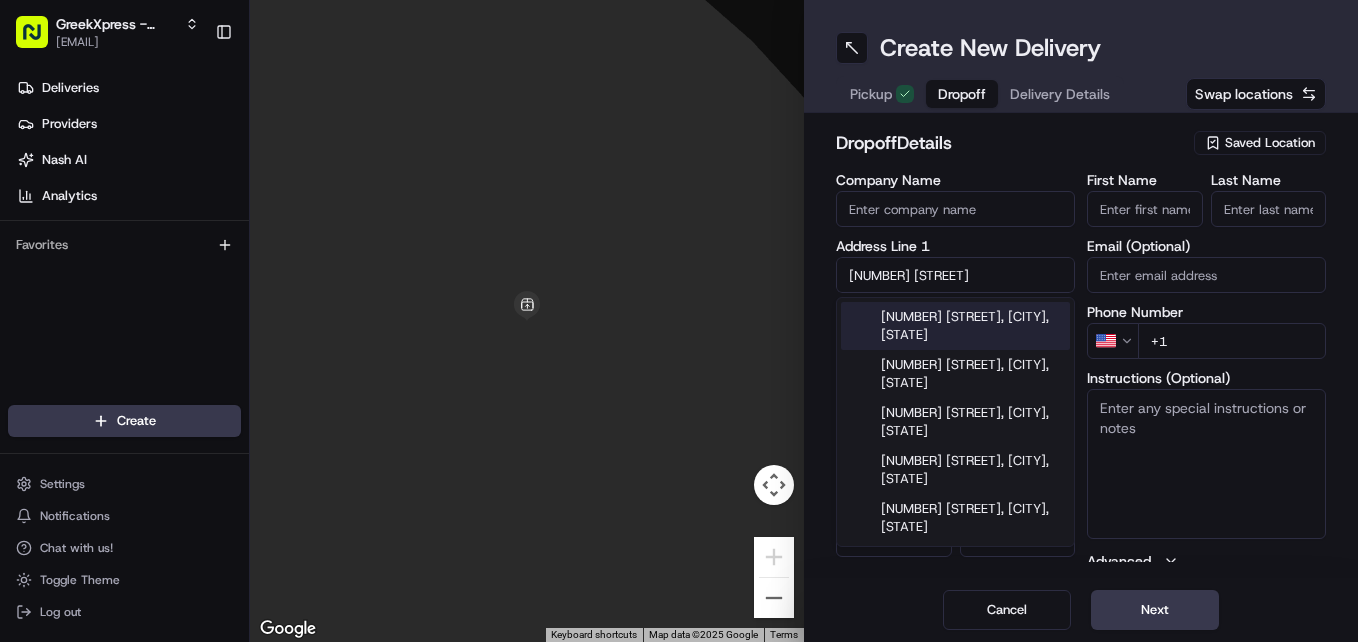 click on "[NUMBER] [STREET], [CITY], [STATE]" at bounding box center [955, 326] 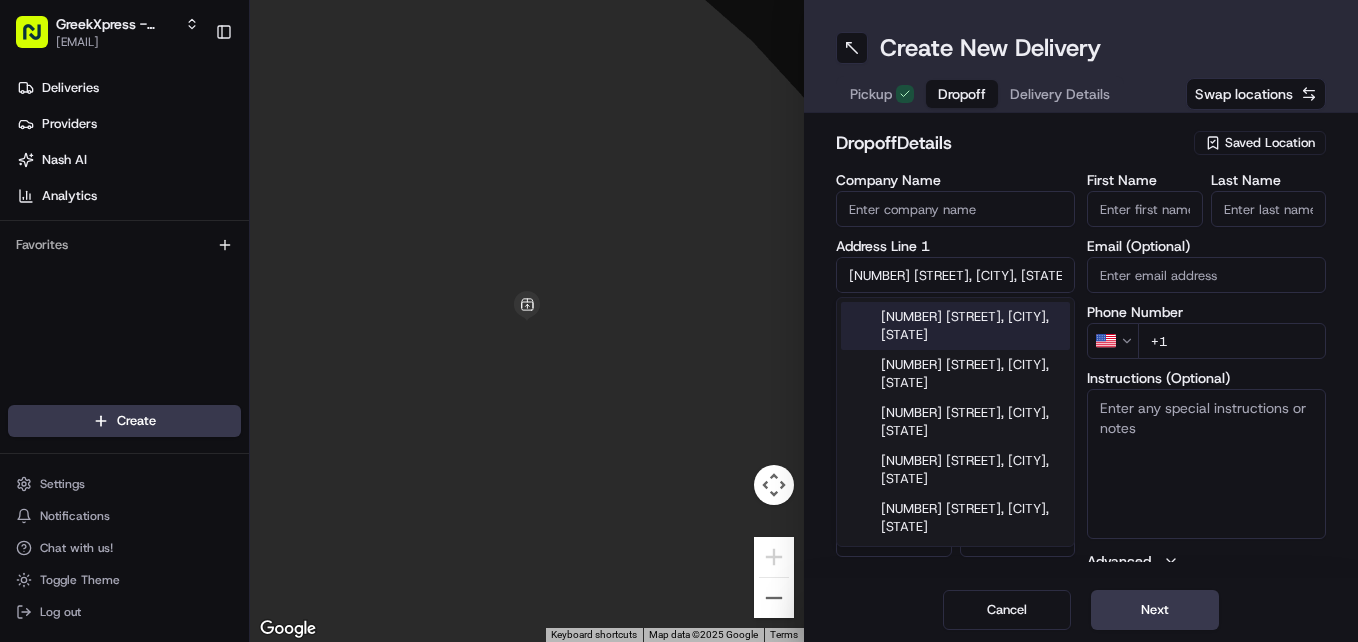 type on "[NUMBER] [STREET], [CITY], [STATE], [COUNTRY]" 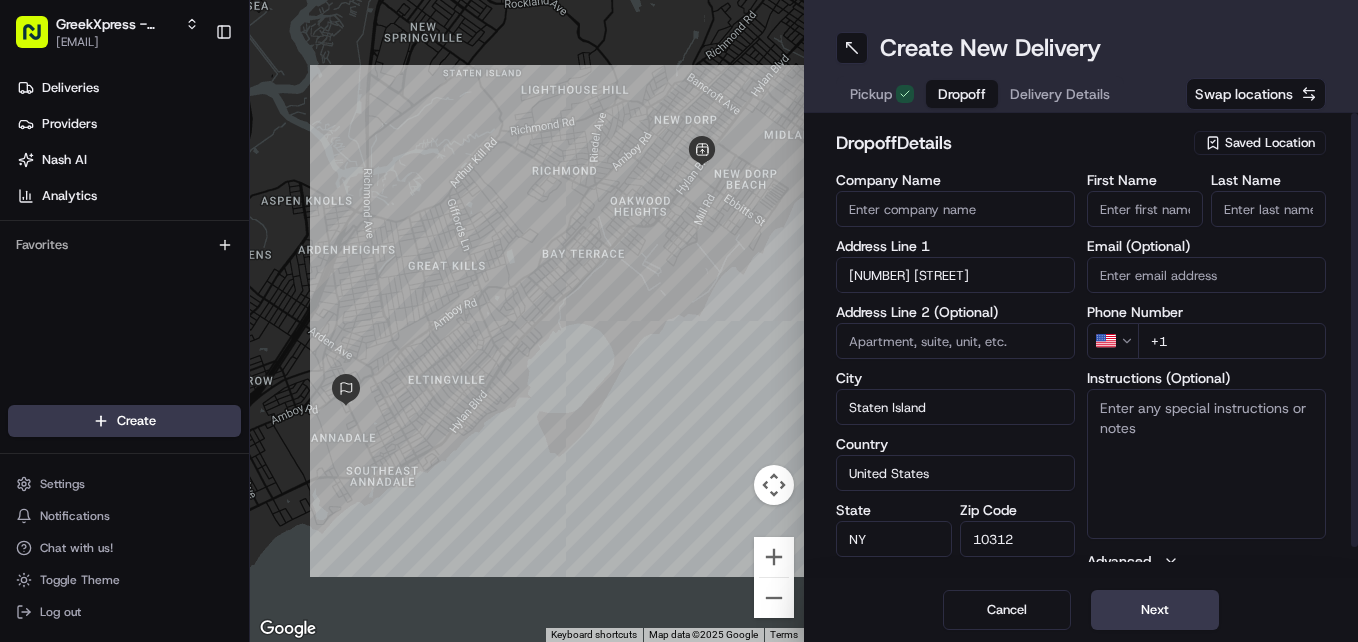 click on "First Name" at bounding box center (1145, 209) 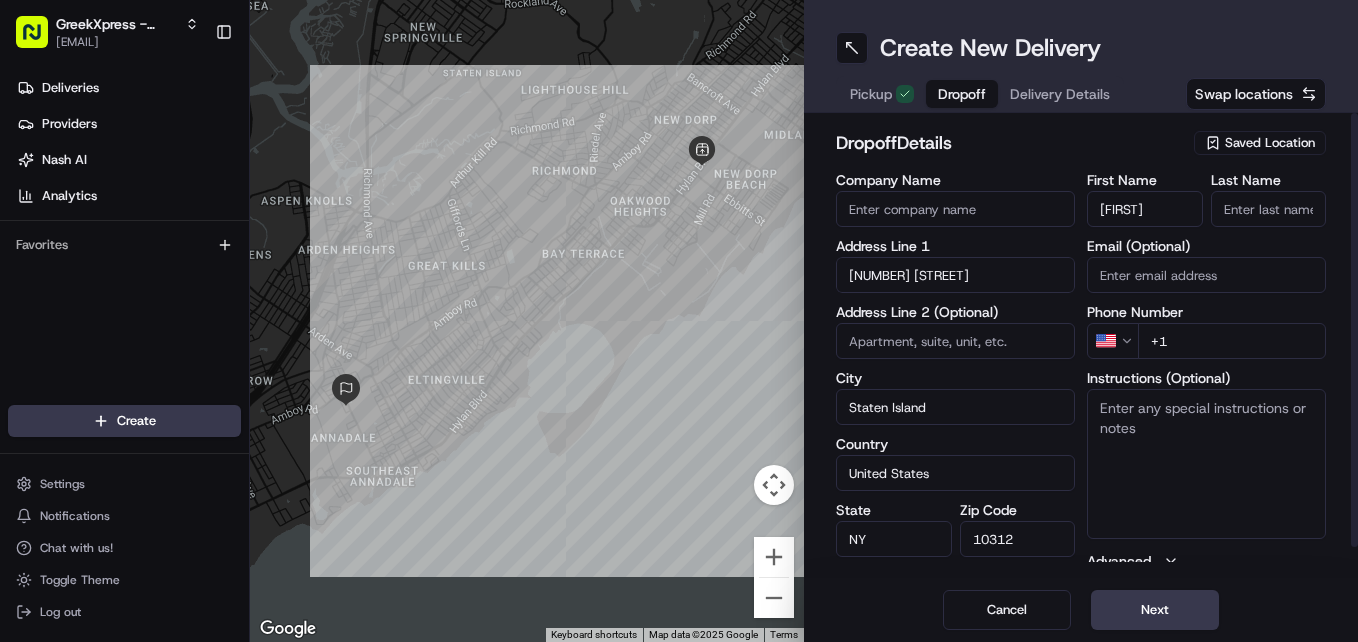 type on "[FIRST]" 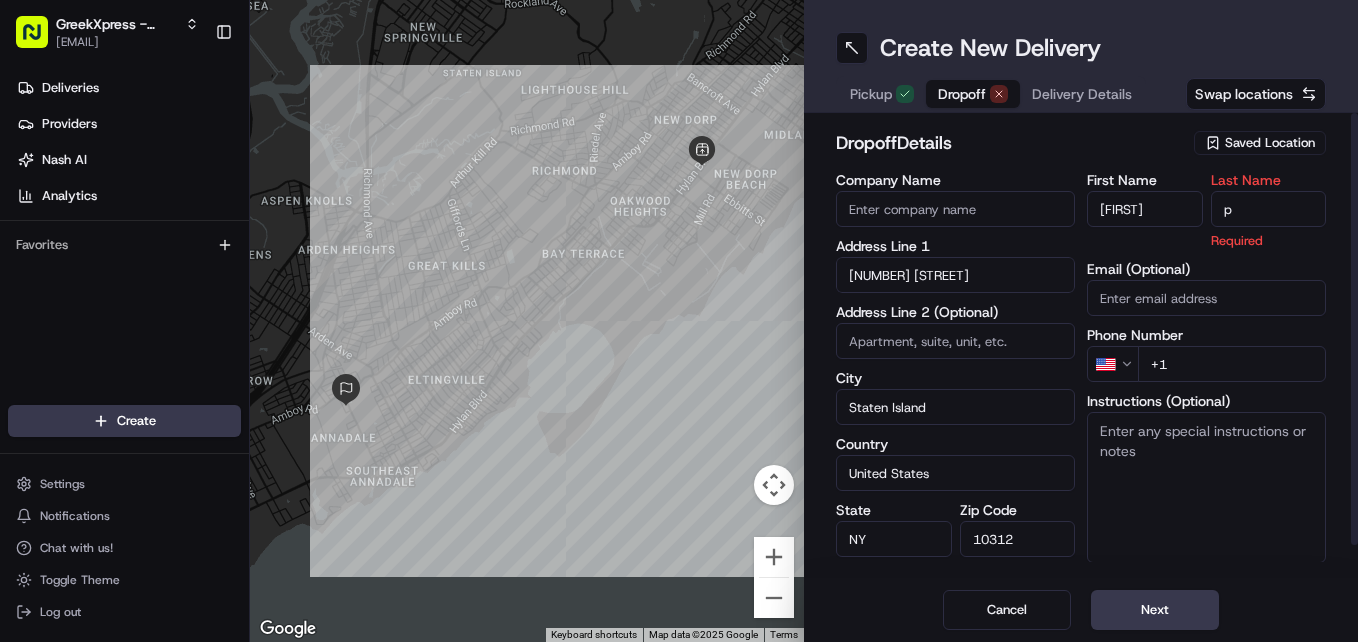 type on "p" 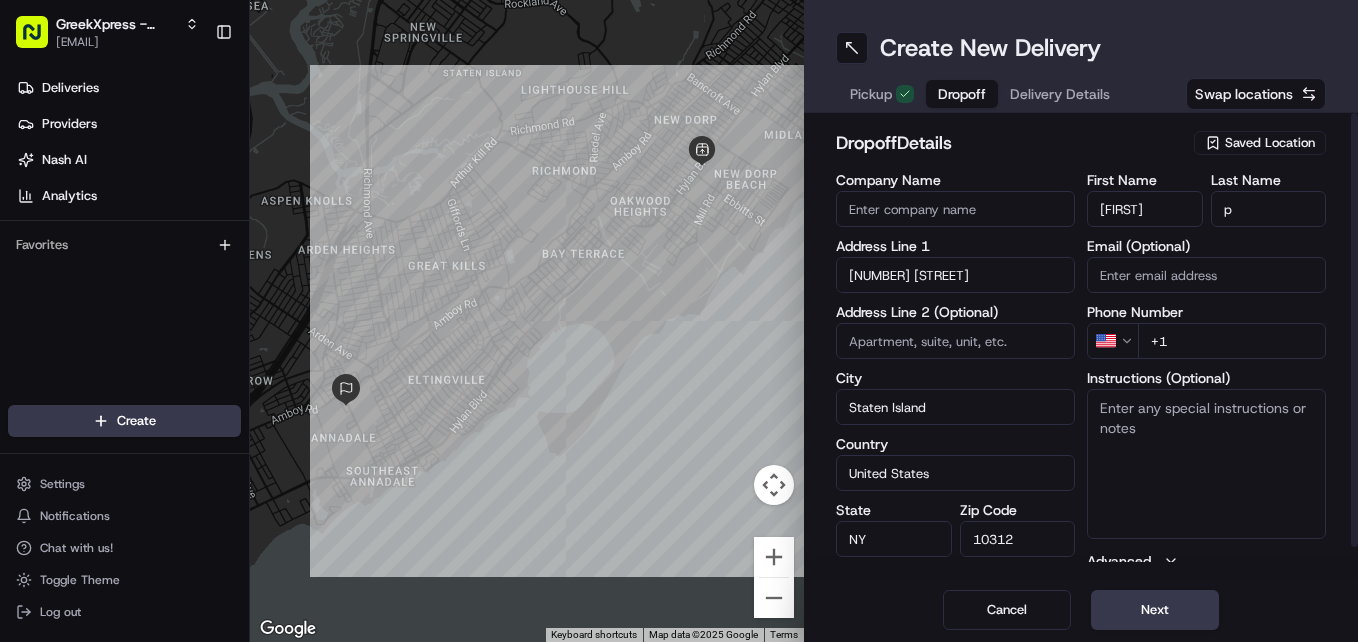 click on "+1" at bounding box center [1232, 341] 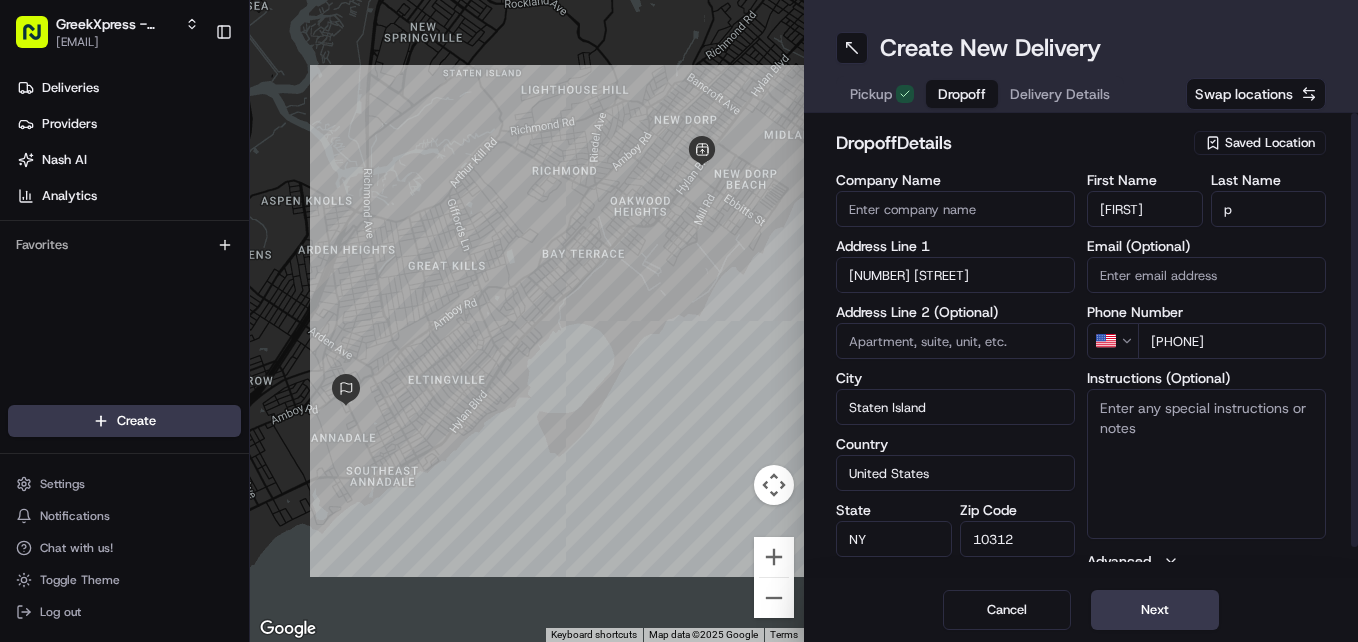 type on "[PHONE]" 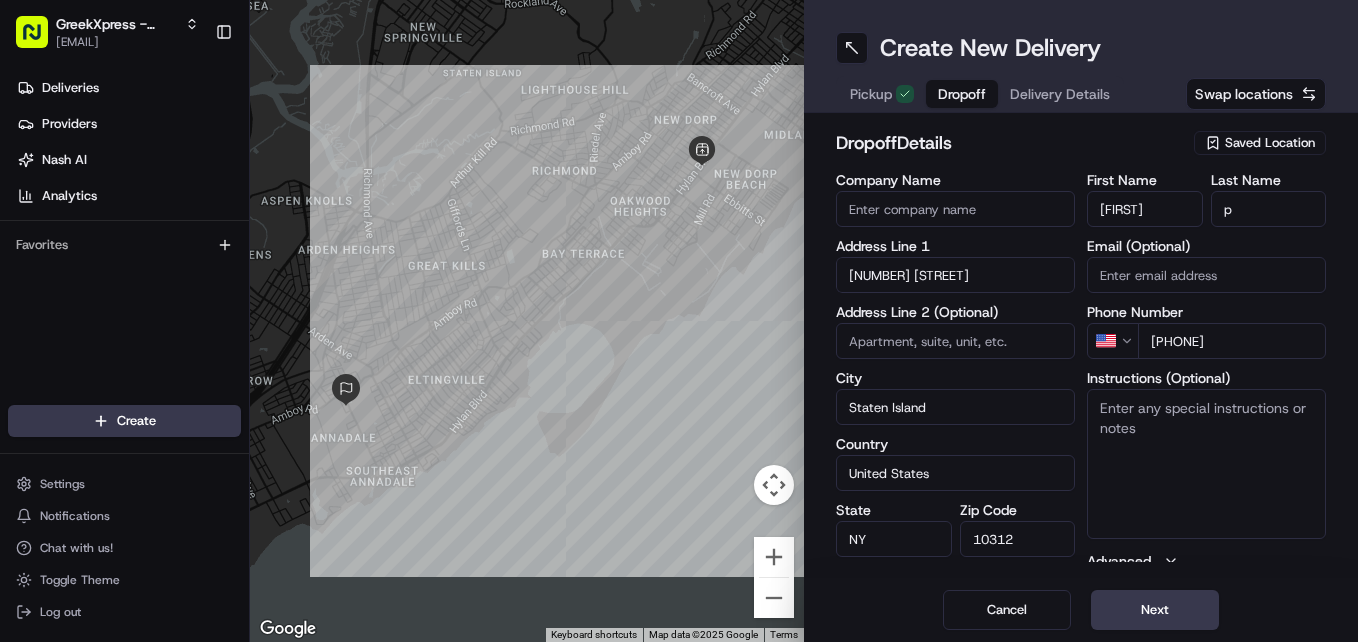 paste on "HAND DIRECTLY TO CUSTOMER" 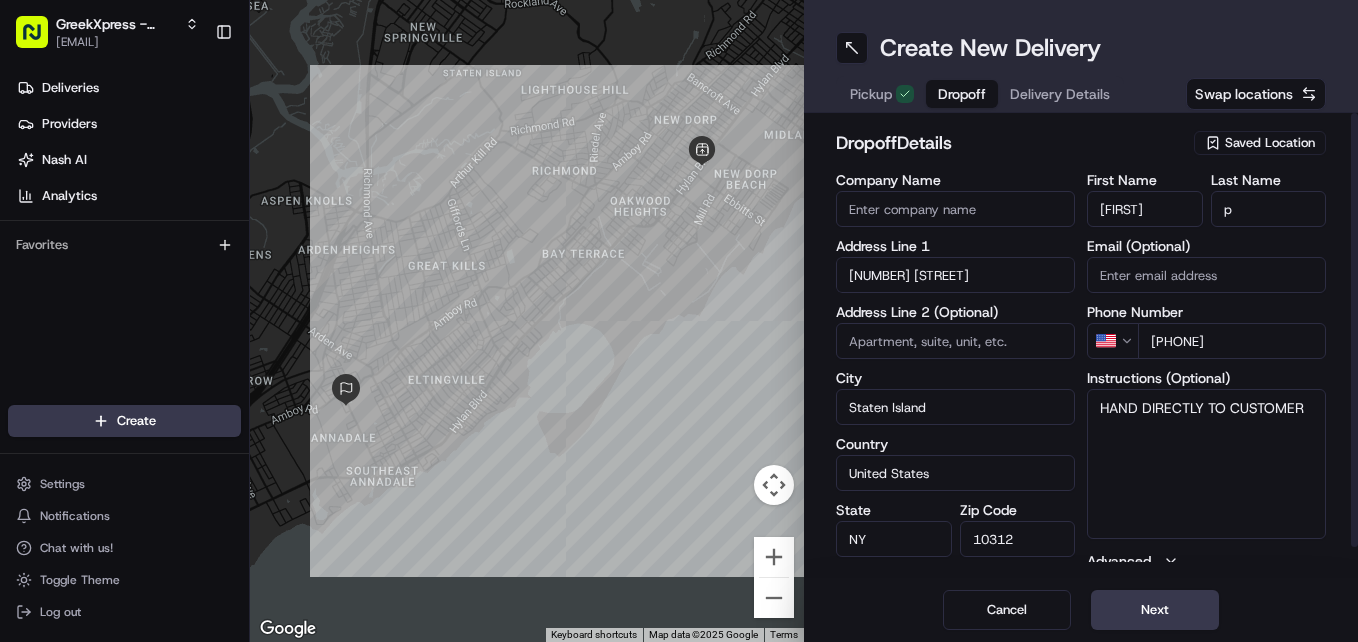 type on "HAND DIRECTLY TO CUSTOMER" 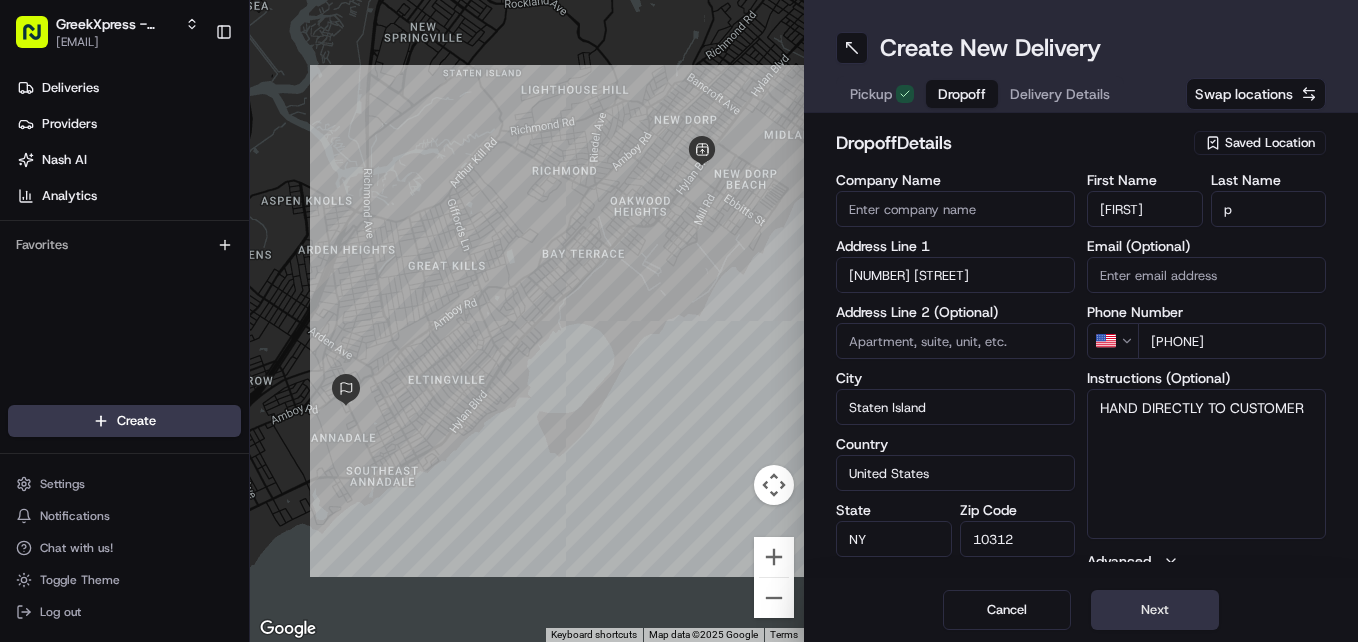 click on "Next" at bounding box center (1155, 610) 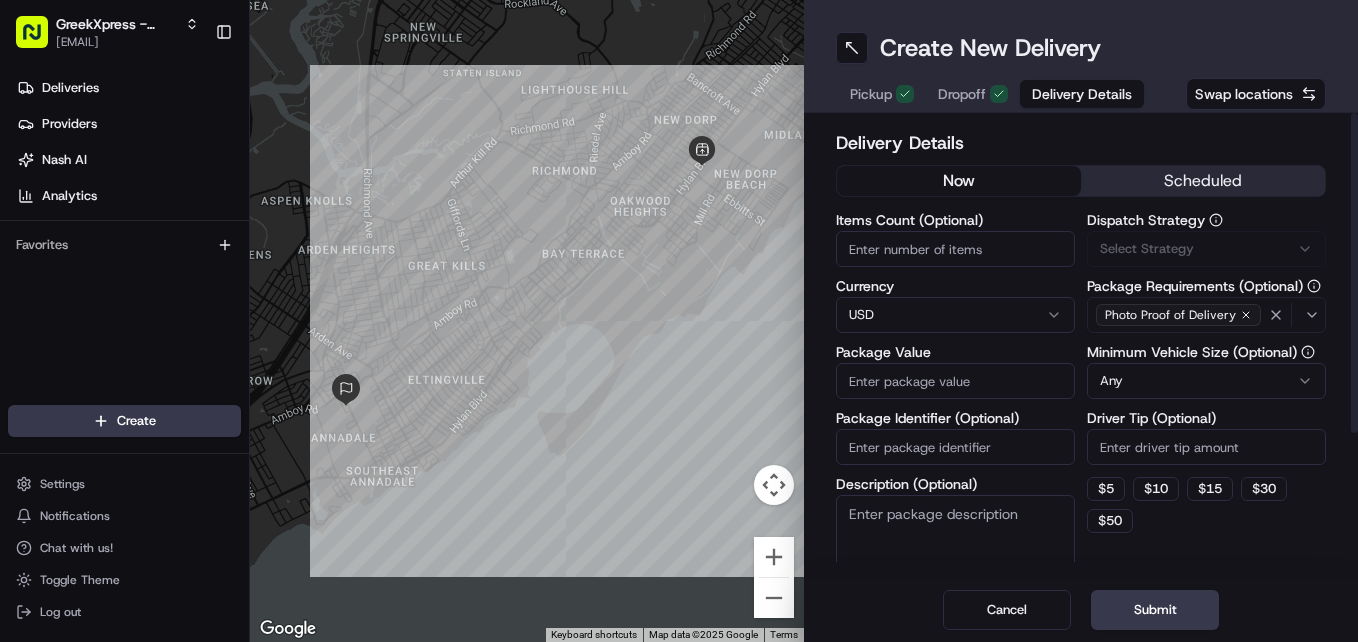 click on "Dropoff" at bounding box center [962, 94] 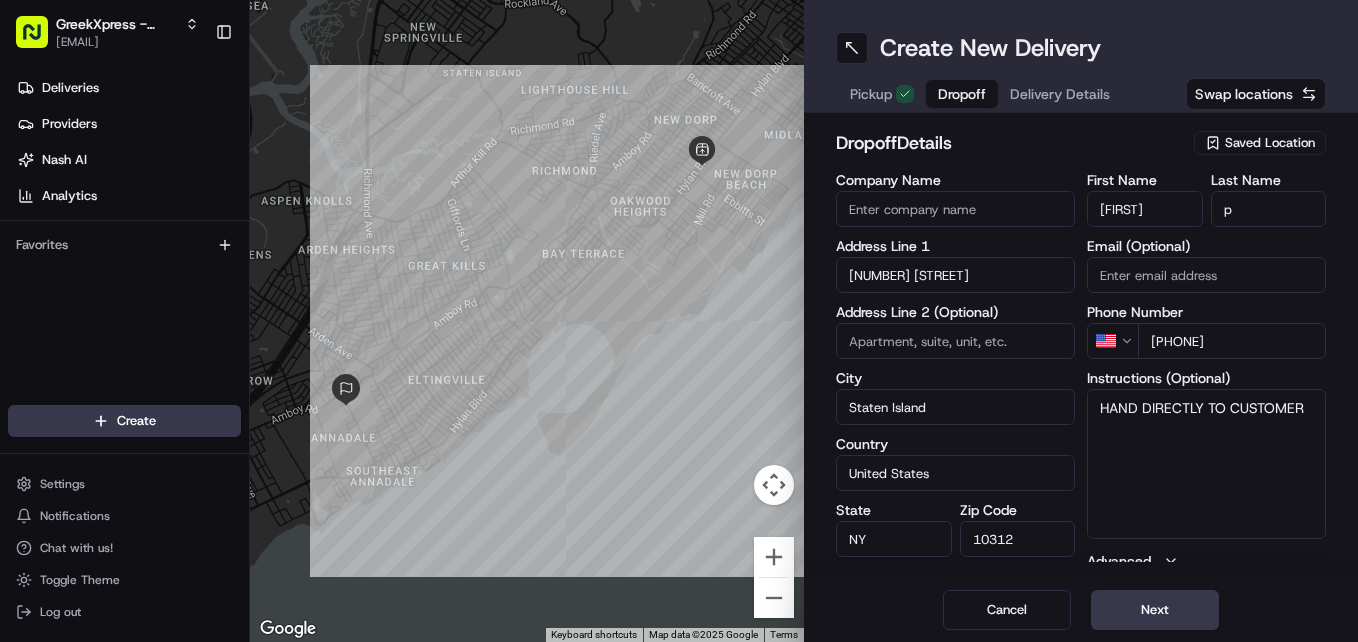 click on "Delivery Details" at bounding box center (1060, 94) 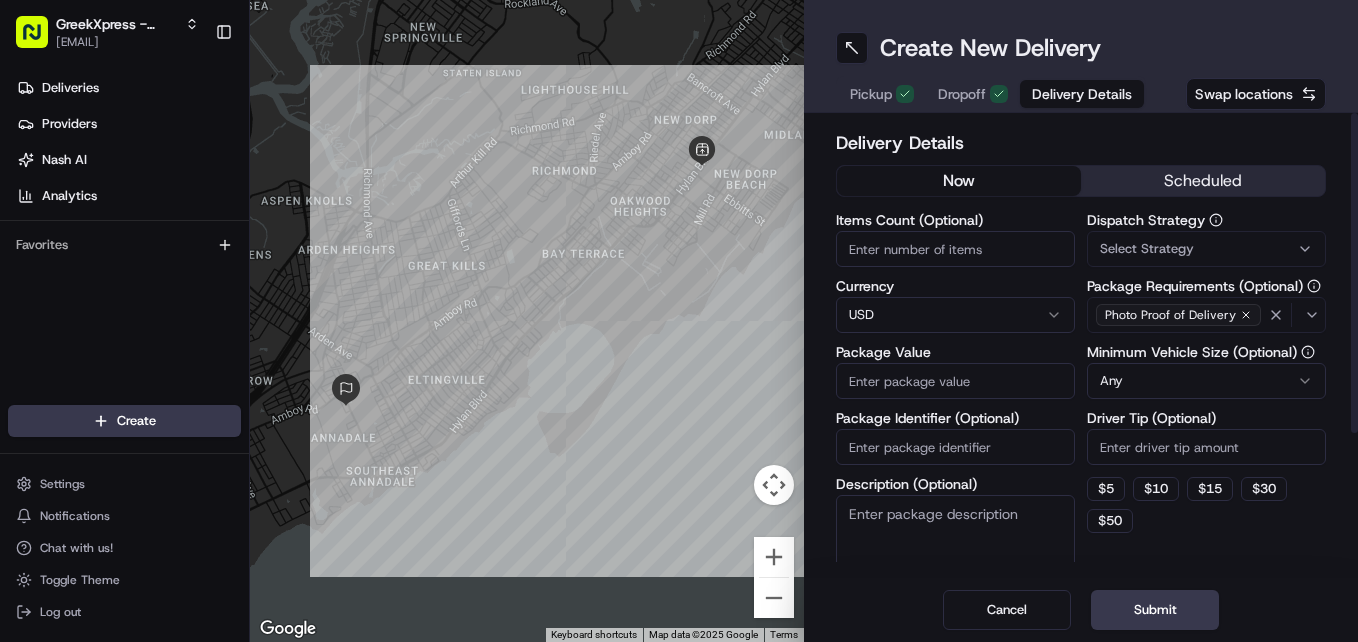 click on "Package Value" at bounding box center (955, 381) 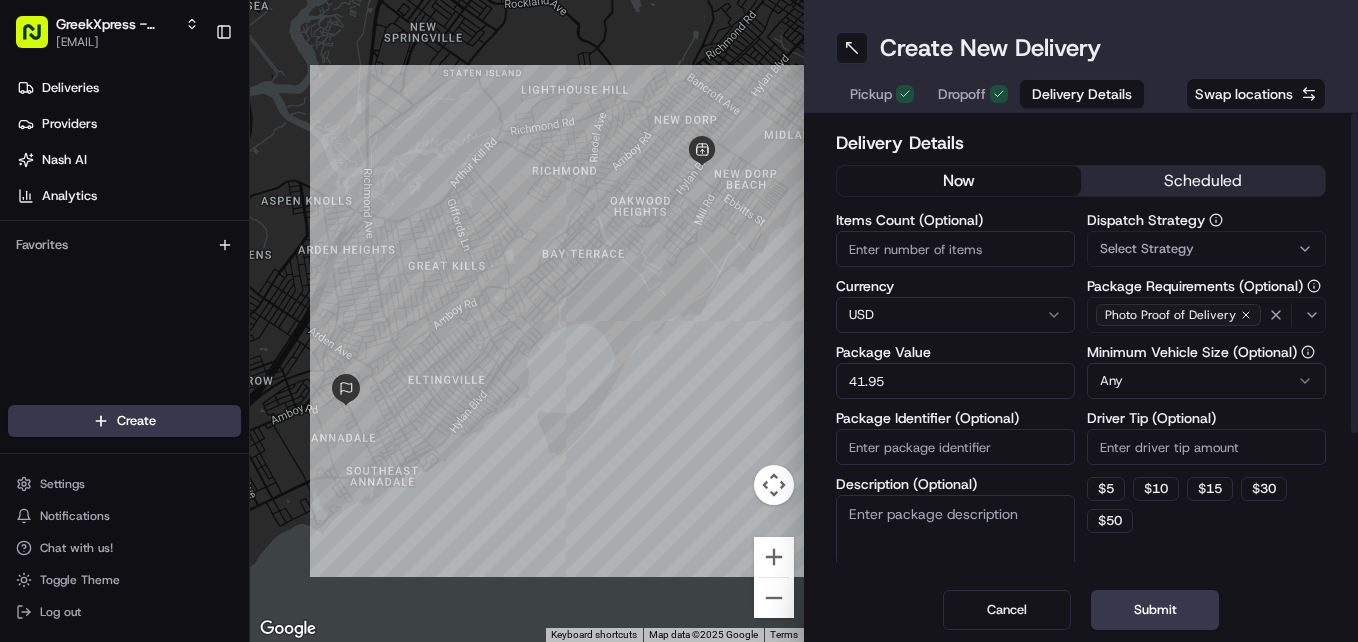 type on "41.95" 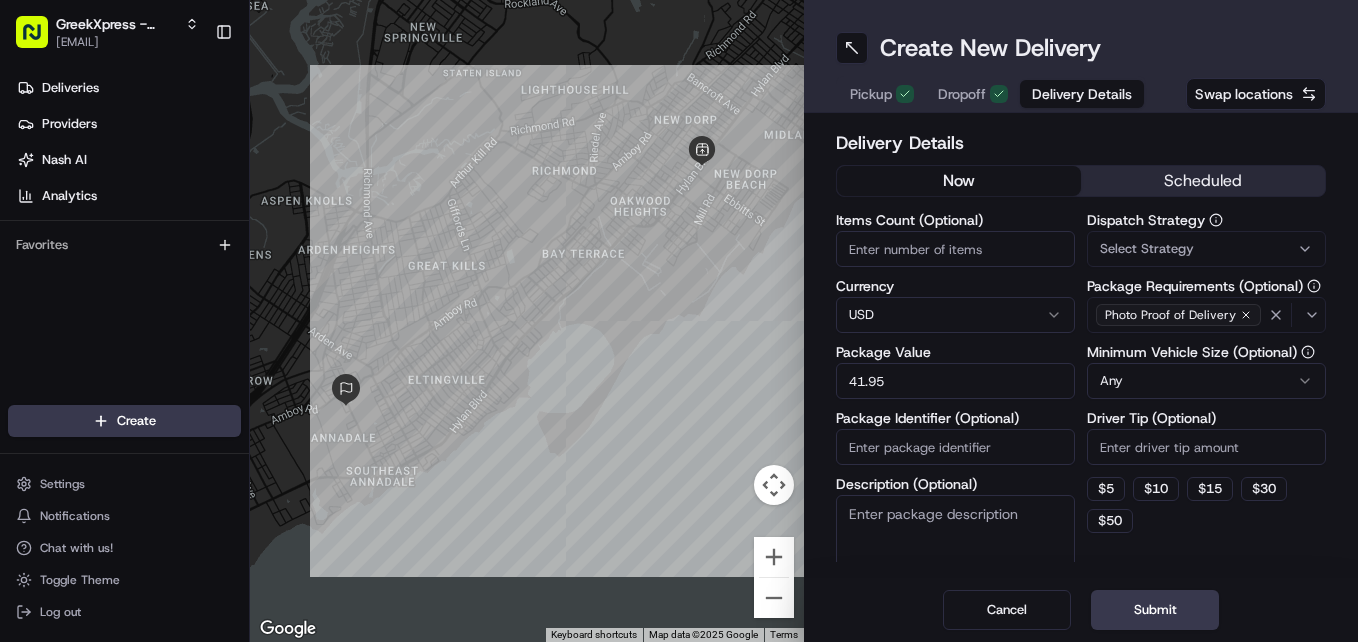 paste on "HAND DIRECTLY TO CUSTOMER" 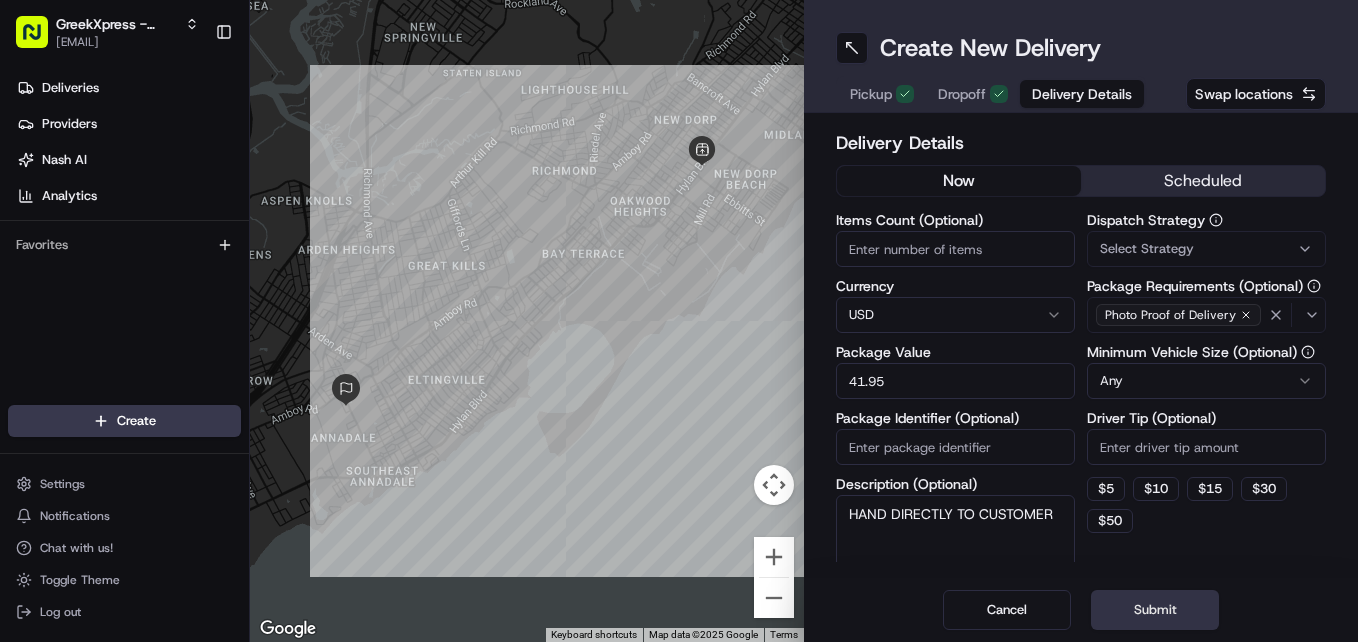 type on "HAND DIRECTLY TO CUSTOMER" 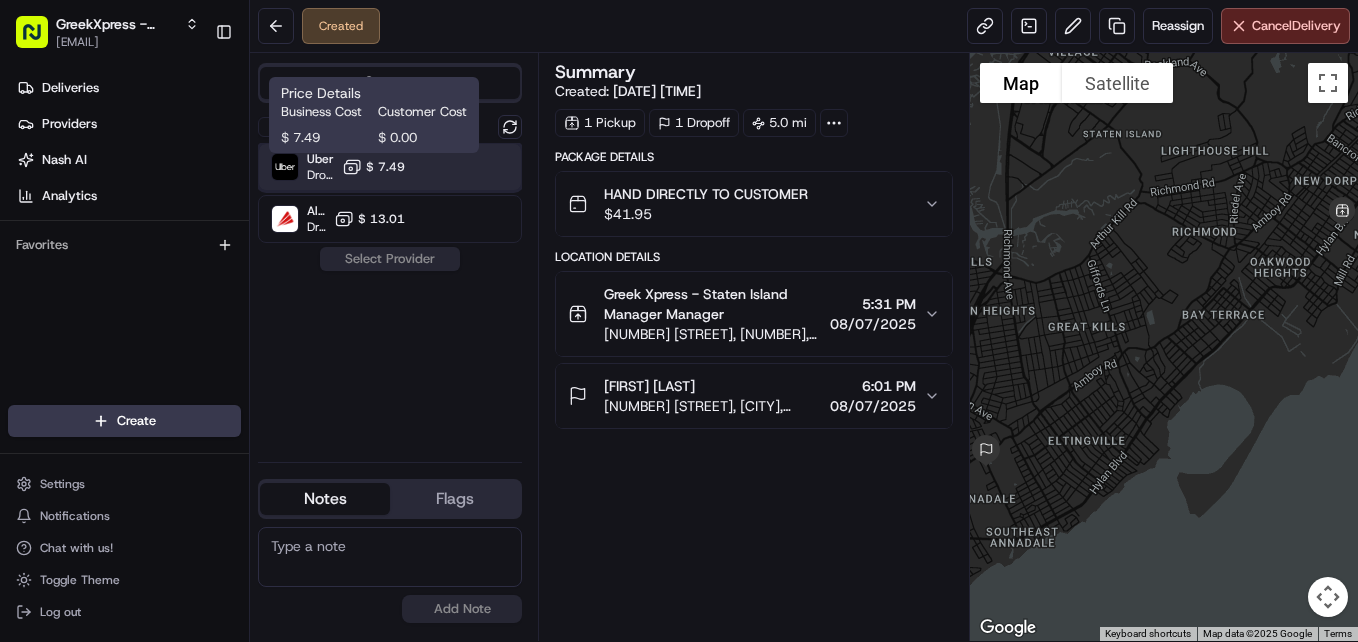 click on "Uber Dropoff ETA   37 minutes $   7.49" at bounding box center [390, 167] 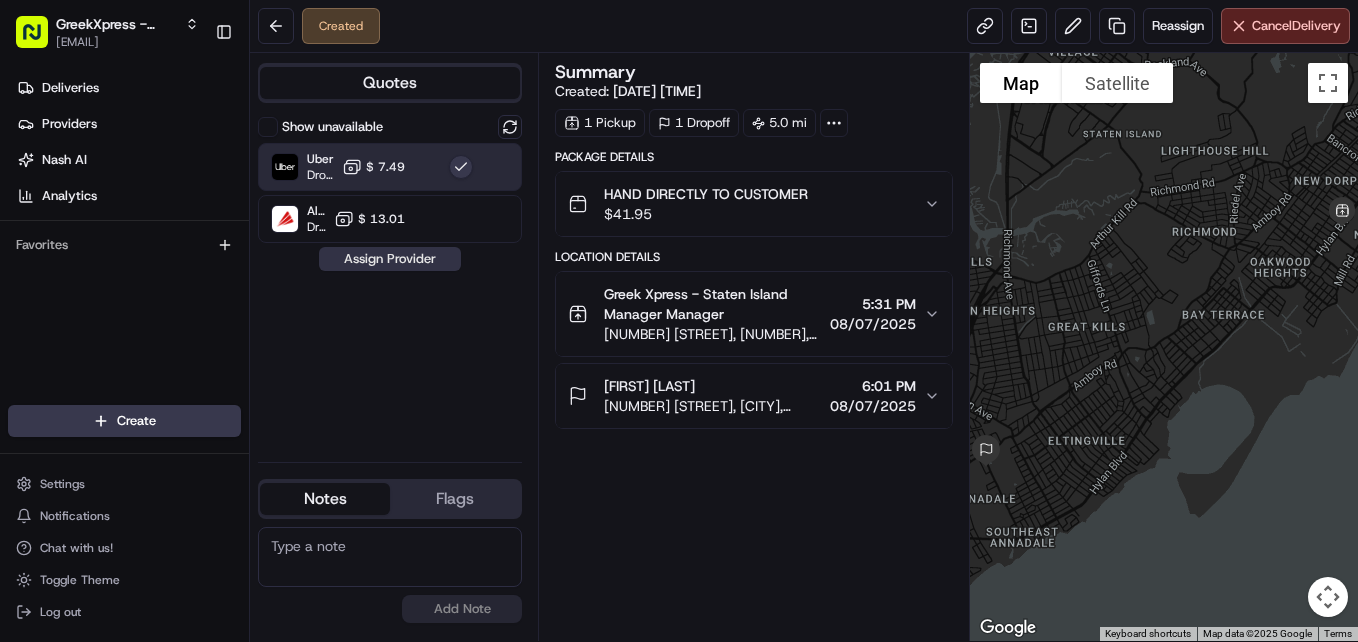 click on "Assign Provider" at bounding box center (390, 259) 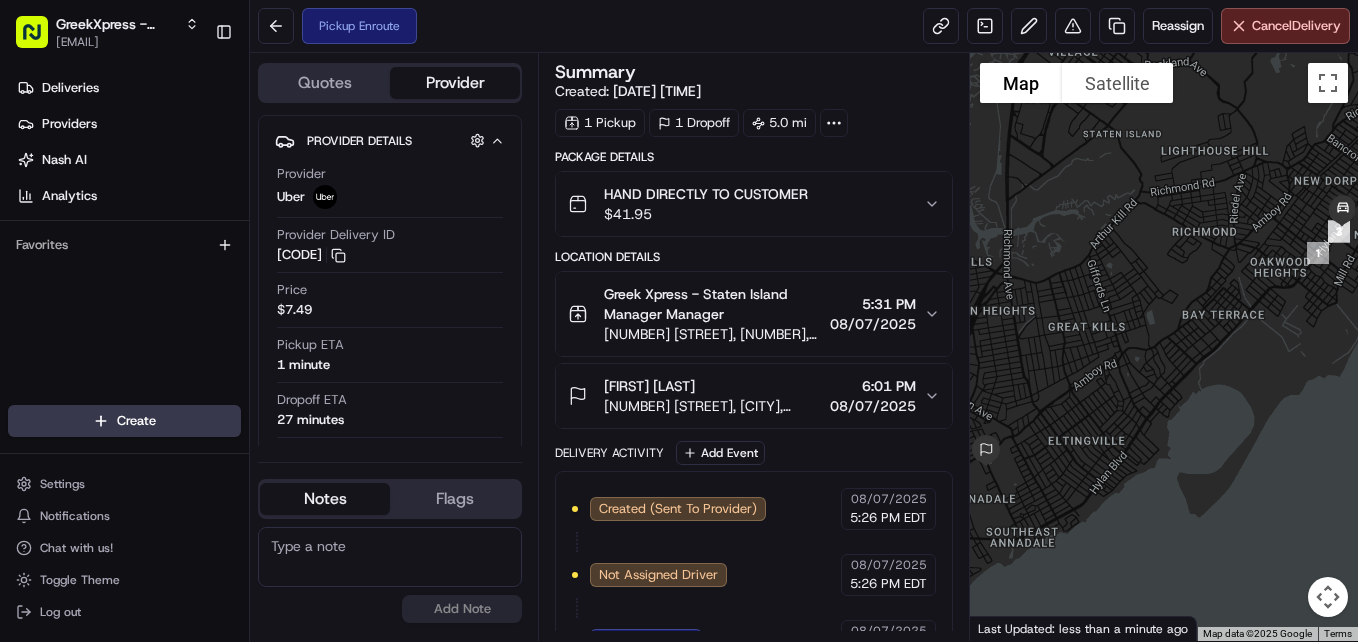 drag, startPoint x: 612, startPoint y: 351, endPoint x: 610, endPoint y: 295, distance: 56.0357 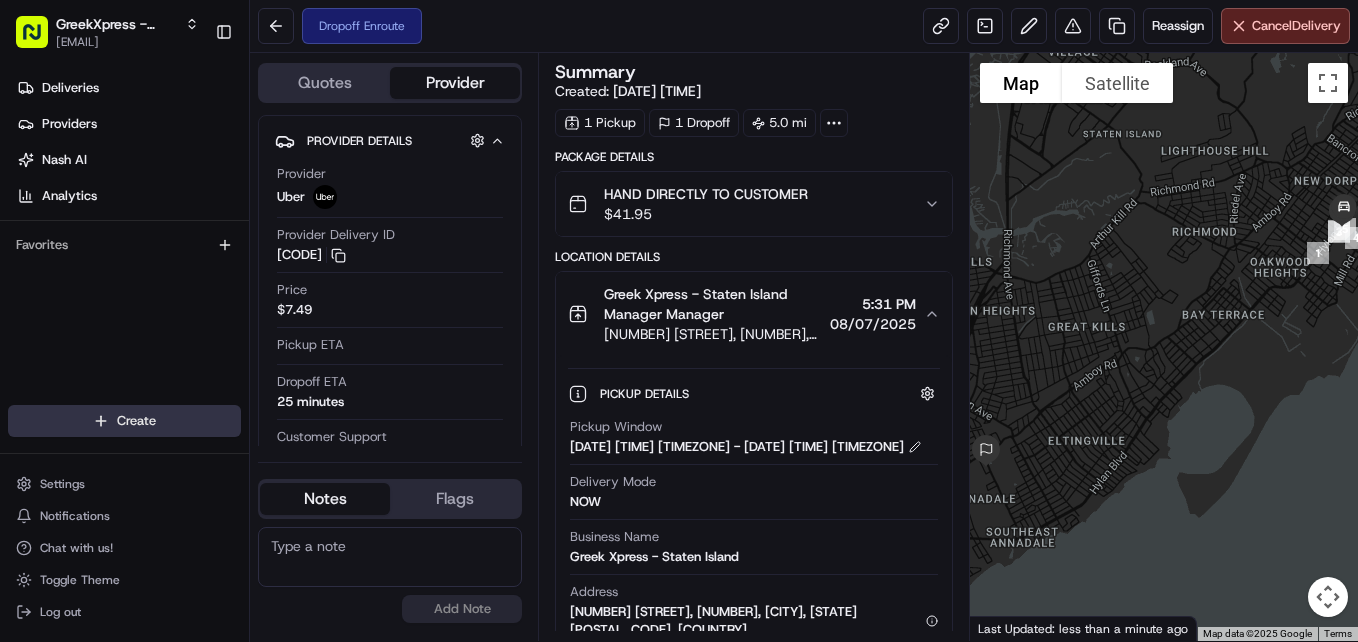 click on "[COMPANY] - [CITY] [EMAIL] Toggle Sidebar Deliveries Providers Nash AI Analytics Favorites Main Menu Members & Organization Organization Users Roles Preferences Customization Tracking Orchestration Automations Dispatch Strategy Locations Pickup Locations Dropoff Locations Billing Billing Refund Requests Integrations Notification Triggers Webhooks API Keys Request Logs Create Settings Notifications Chat with us! Toggle Theme Log out Dropoff Enroute Reassign Cancel Delivery Quotes Provider Provider Details Hidden ( 1 ) Provider Uber Provider Delivery ID [ID] Copy [ID] Price [PRICE] Pickup ETA Dropoff ETA [TIME] Customer Support Driver Details Hidden ( 5 ) Name [FIRST] [LAST] Pickup Phone Number [PHONE] ext. [NUMBER] Dropoff Phone Number [PHONE] Tip [PRICE] Type car Make Toyota Model Camry Color tan License Plate Number [CC_LAST_4] Notes Flags [EMAIL] [EMAIL] Add Note [EMAIL] [EMAIL]" at bounding box center (679, 321) 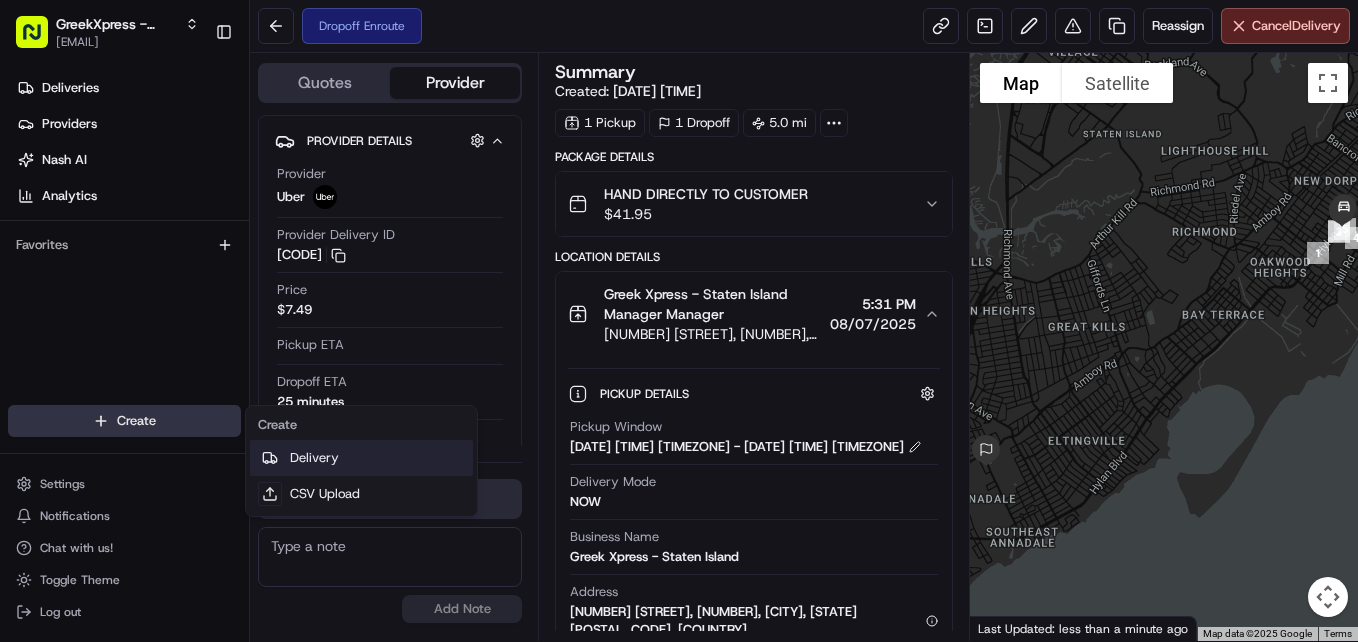 click on "Delivery" at bounding box center [361, 458] 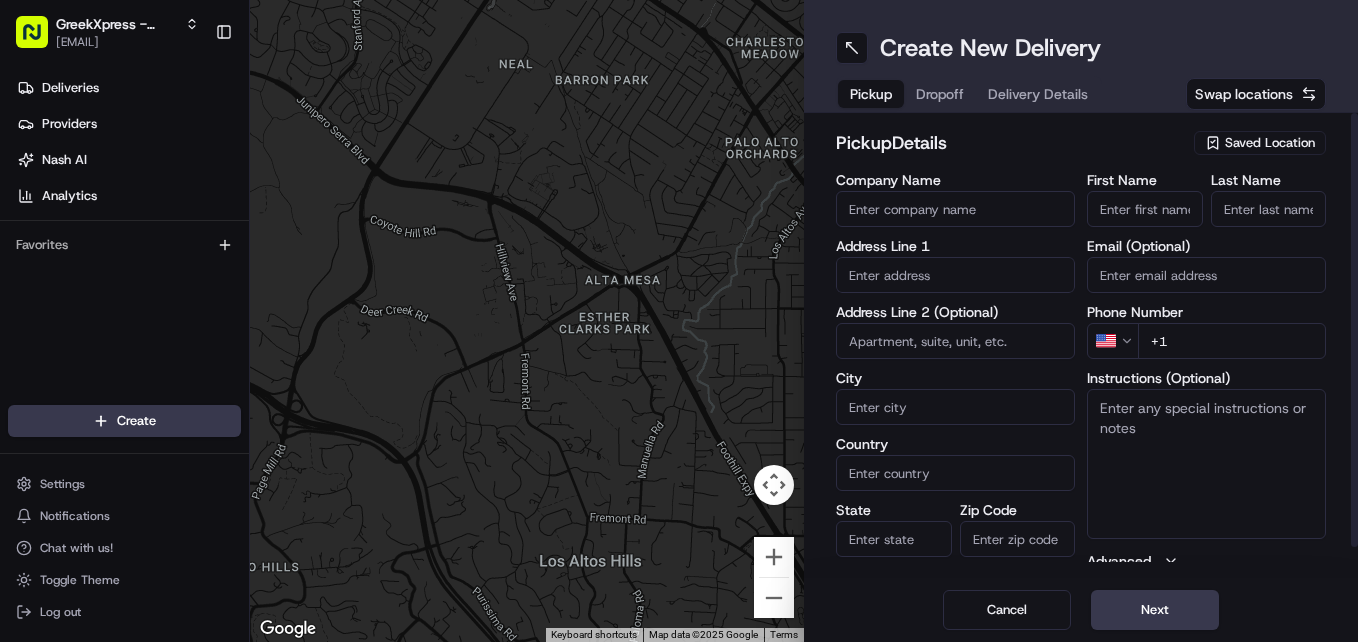 click on "Saved Location" at bounding box center (1270, 143) 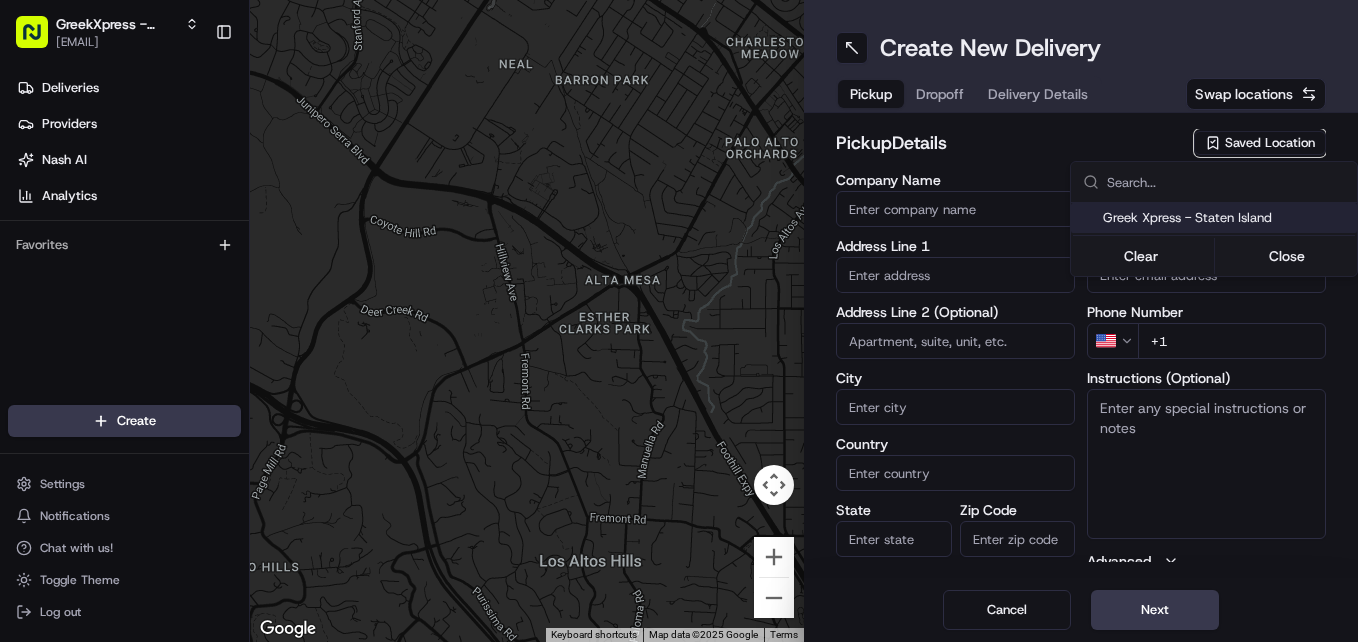 click on "Greek Xpress - Staten Island" at bounding box center [1226, 218] 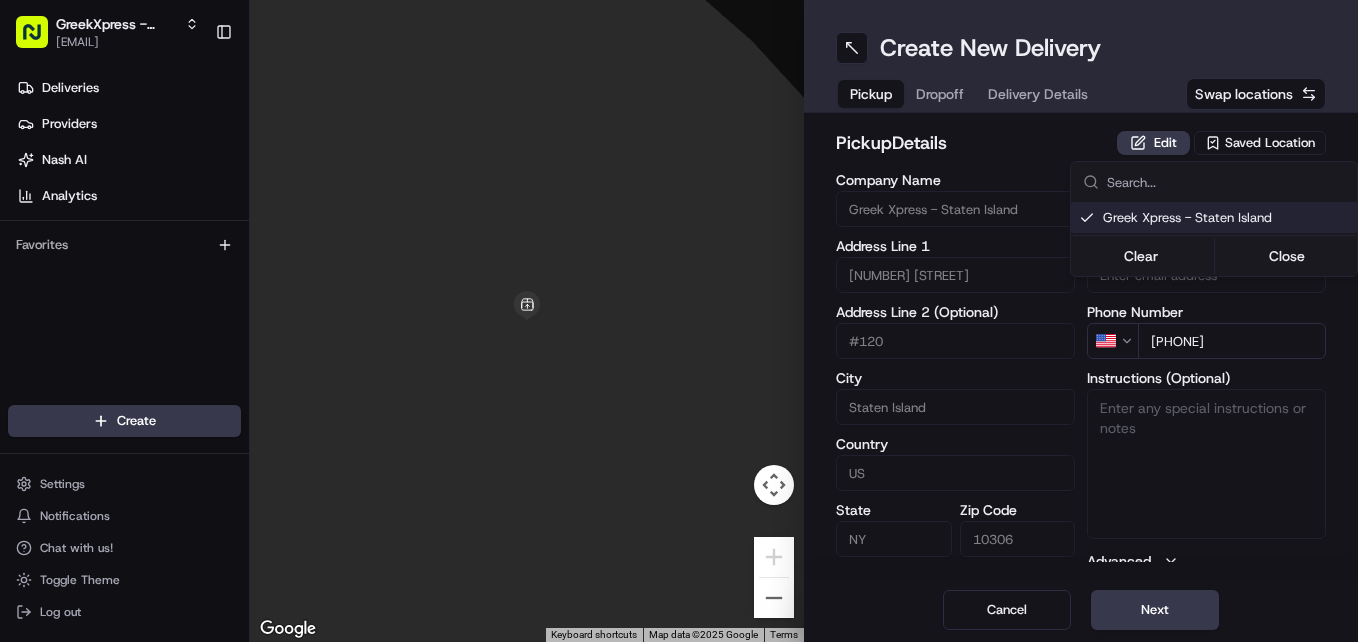 click on "[COMPANY] - [CITY] [EMAIL] Toggle Sidebar Deliveries Providers Nash AI Analytics Favorites Main Menu Members & Organization Organization Users Roles Preferences Customization Tracking Orchestration Automations Dispatch Strategy Locations Pickup Locations Dropoff Locations Billing Billing Refund Requests Integrations Notification Triggers Webhooks API Keys Request Logs Create Settings Notifications Chat with us! Toggle Theme Log out To navigate the map with touch gestures double-tap and hold your finger on the map, then drag the map. ← Move left → Move right ↑ Move up ↓ Move down + Zoom in - Zoom out Home Jump left by 75% End Jump right by 75% Page Up Jump up by 75% Page Down Jump down by 75% Keyboard shortcuts Map Data Map data ©2025 Google Map data ©2025 Google 2 m Click to toggle between metric and imperial units Terms Report a map error Create New Delivery Pickup Dropoff Delivery Details Swap locations pickup Details Edit Saved Location Company Name #120" at bounding box center [679, 321] 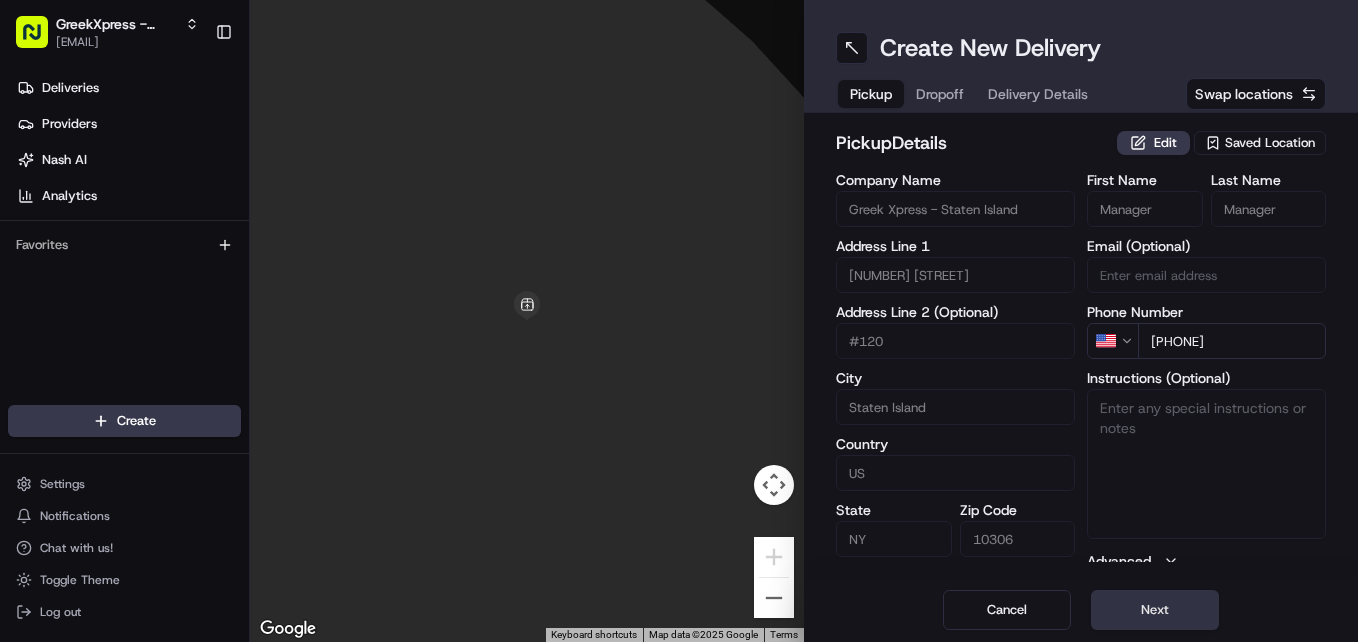 click on "Next" at bounding box center [1155, 610] 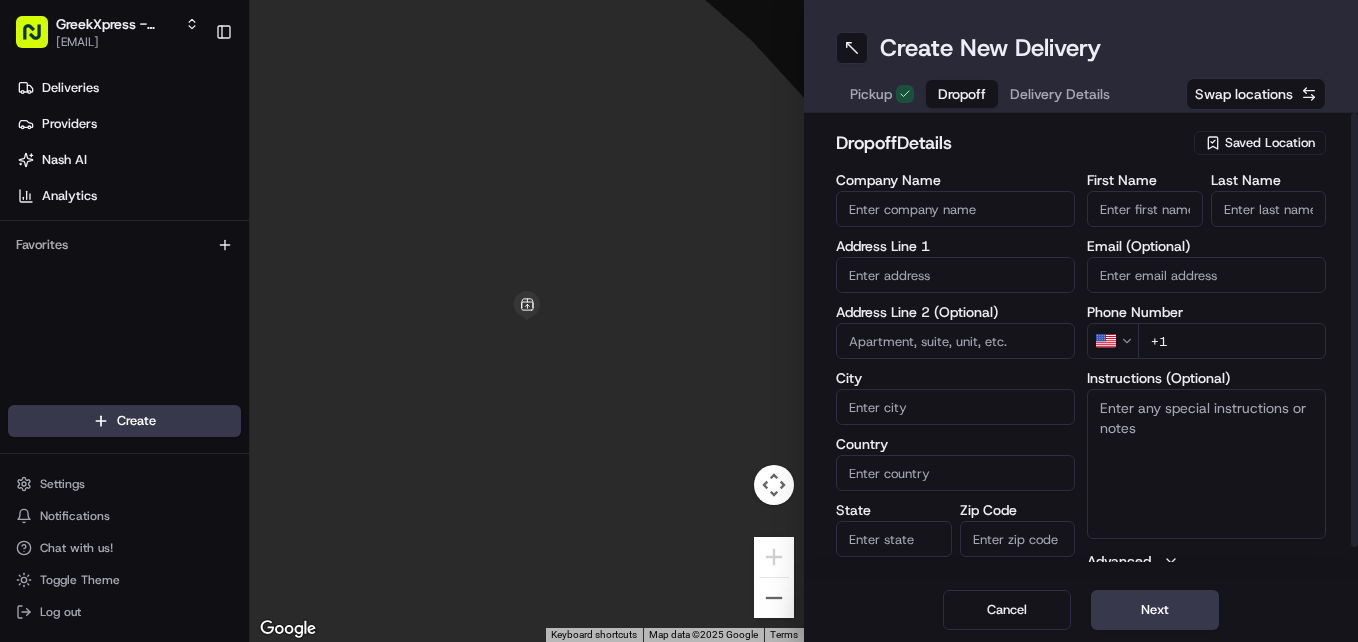 click on "First Name" at bounding box center (1145, 209) 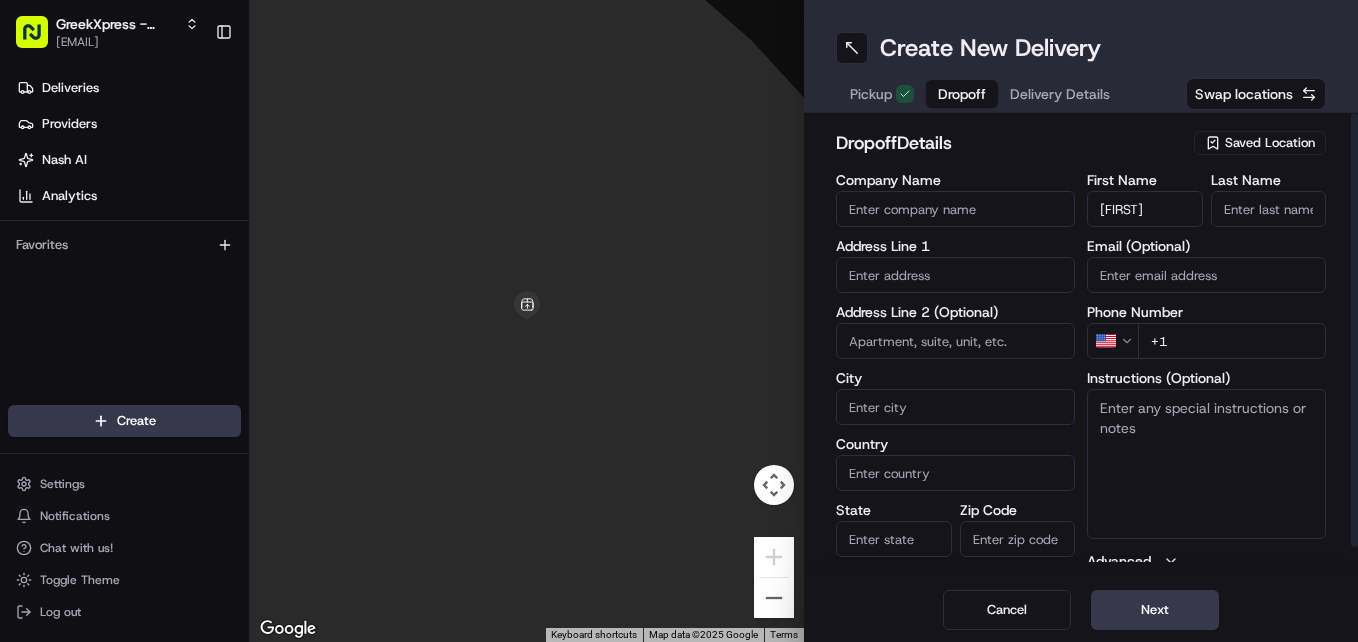 type on "[FIRST]" 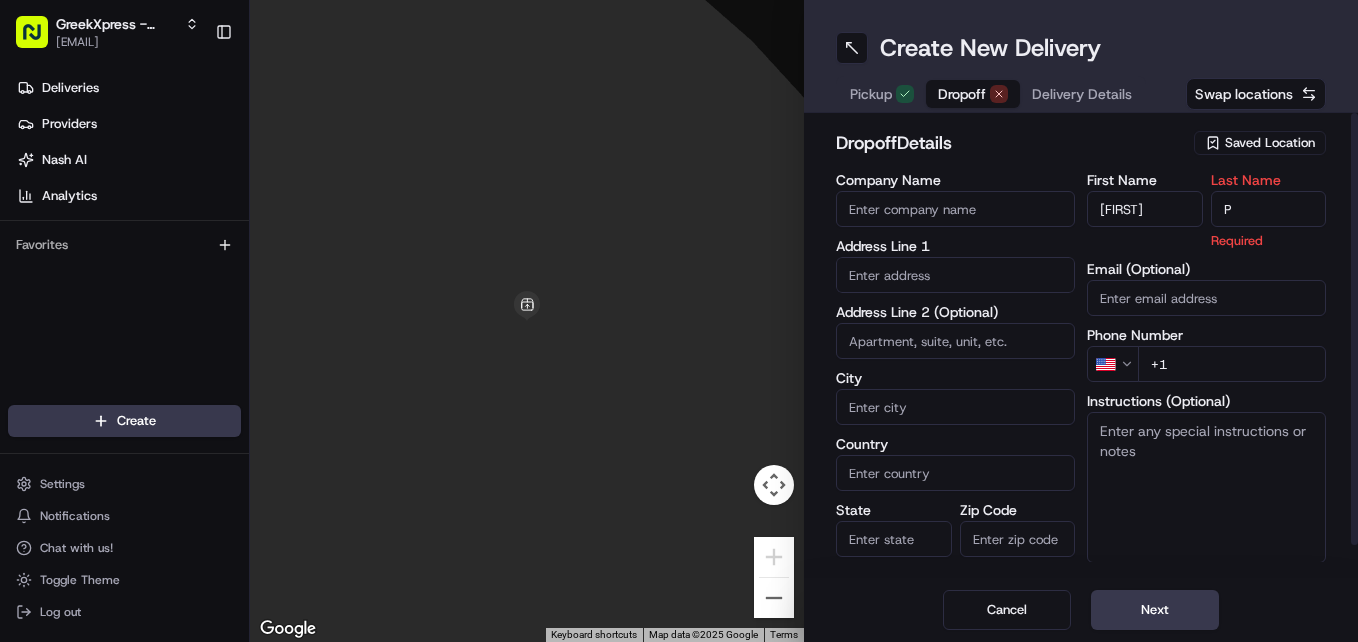 type on "P" 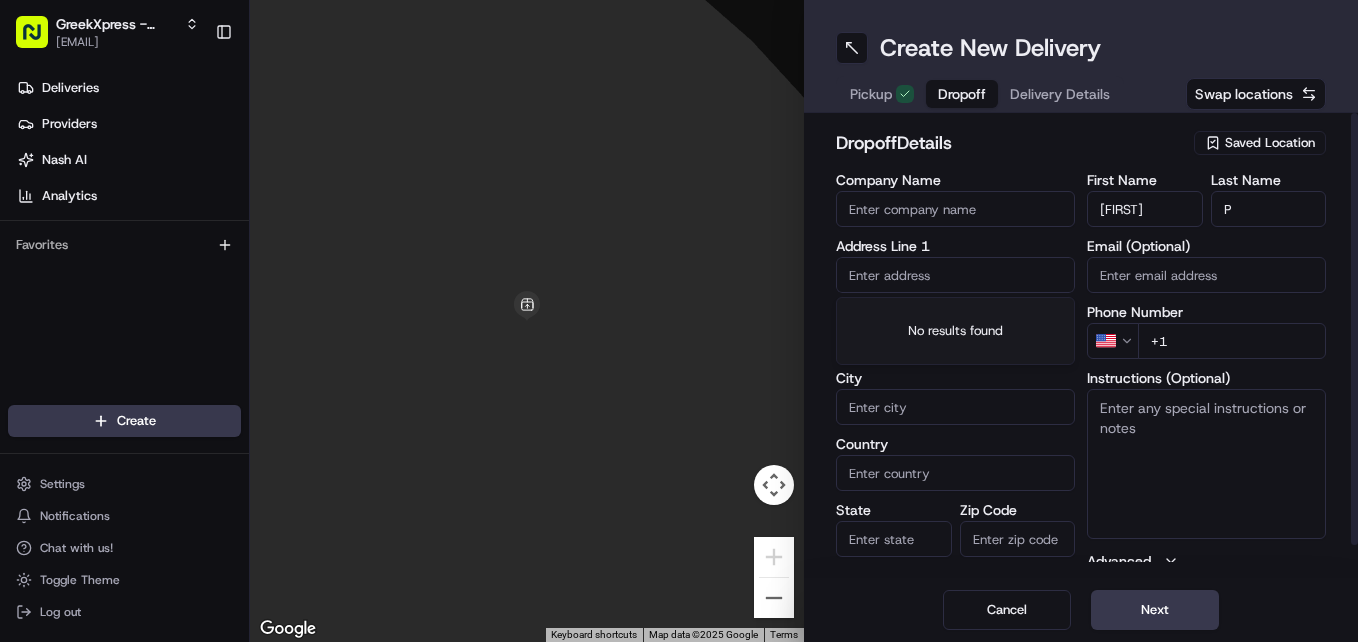click at bounding box center [955, 275] 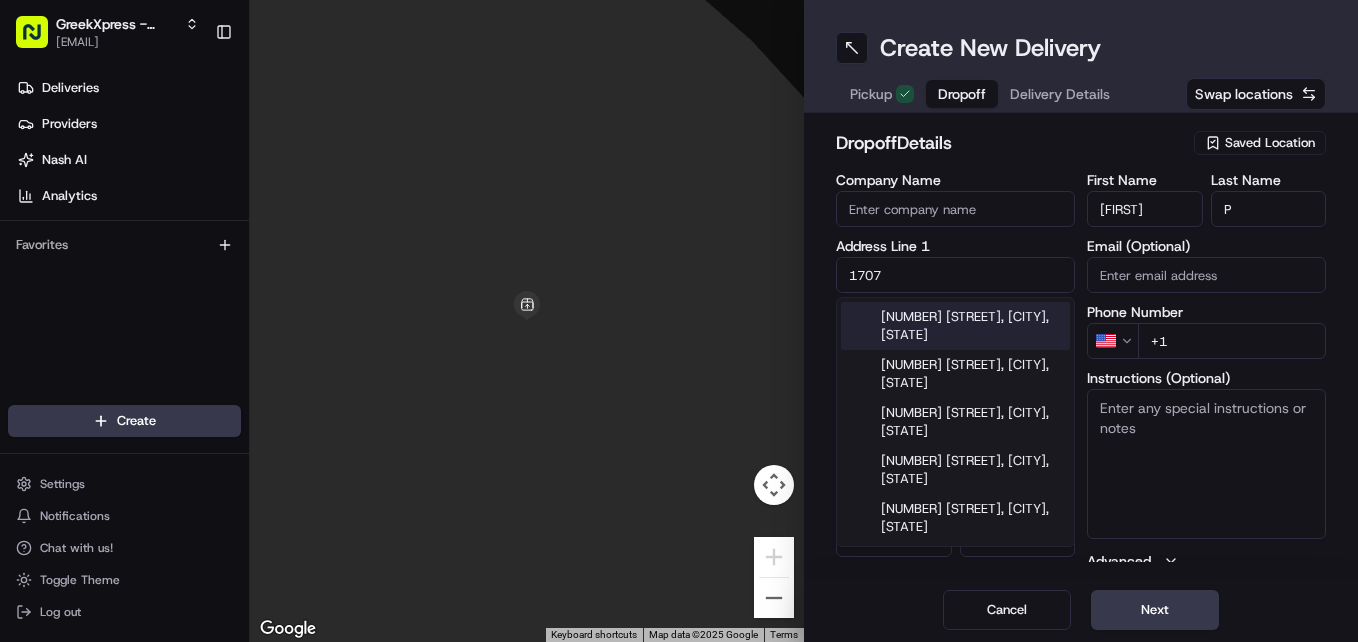 click on "[NUMBER] [STREET], [CITY], [STATE]" at bounding box center [955, 326] 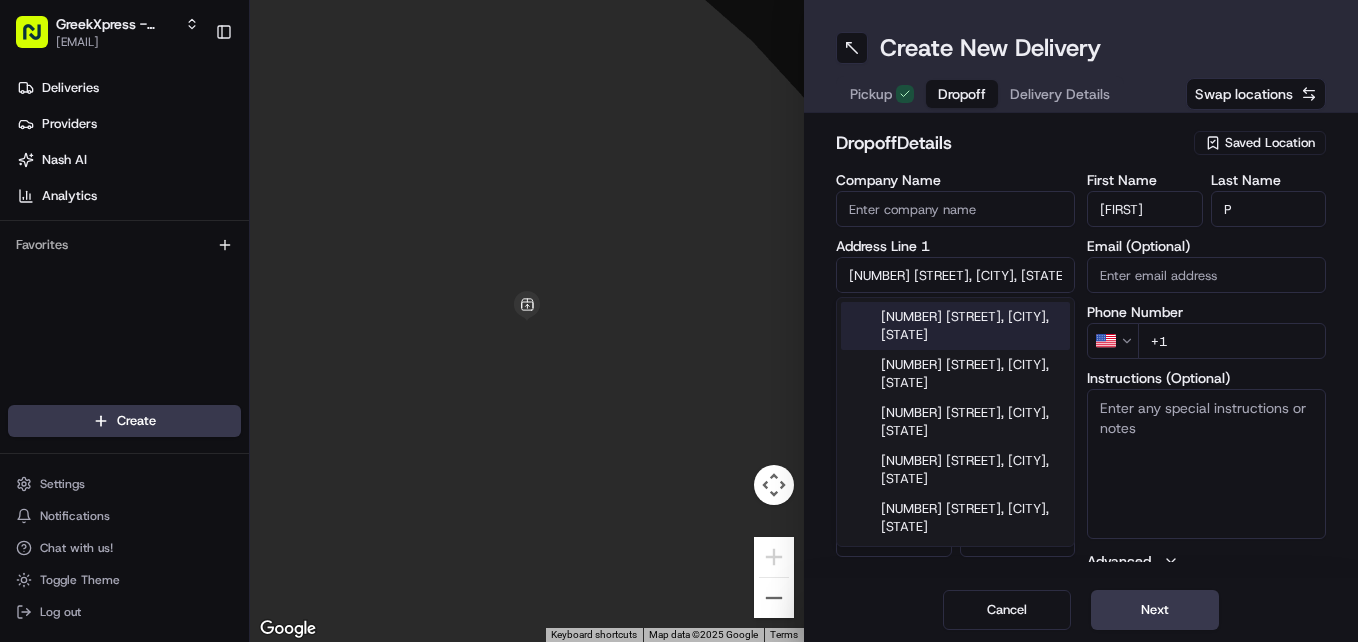 type on "[NUMBER] [STREET], [CITY], [STATE], [COUNTRY]" 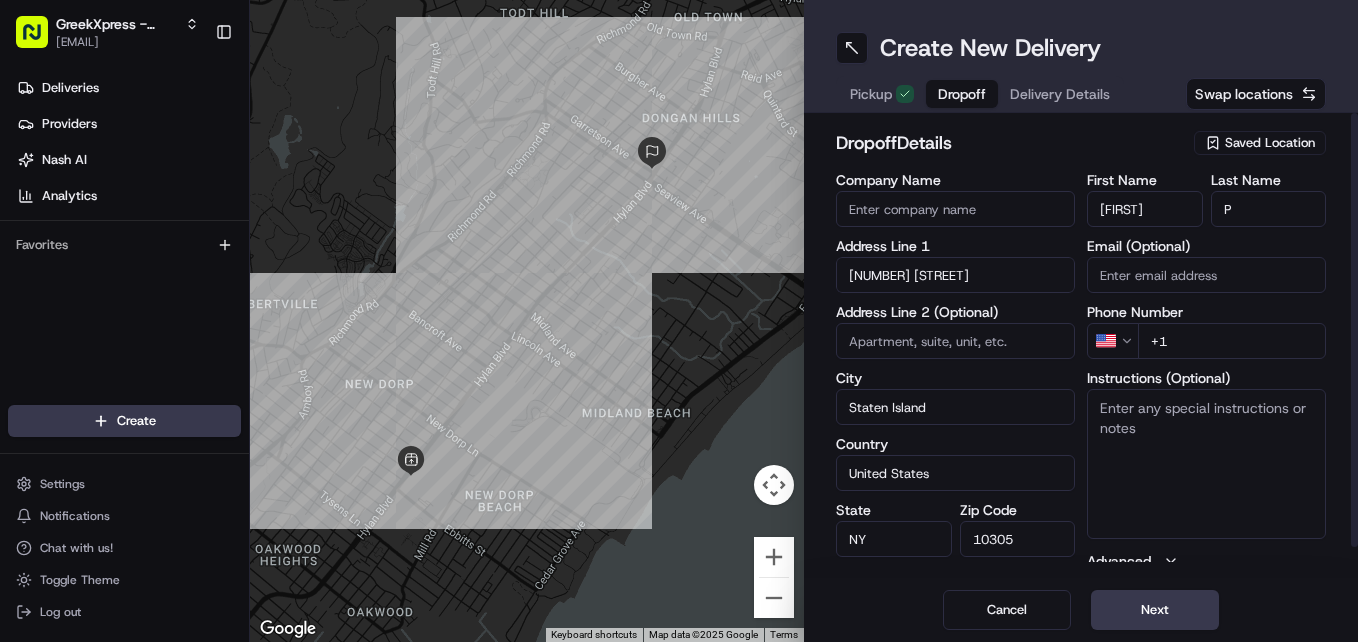 click on "+1" at bounding box center [1232, 341] 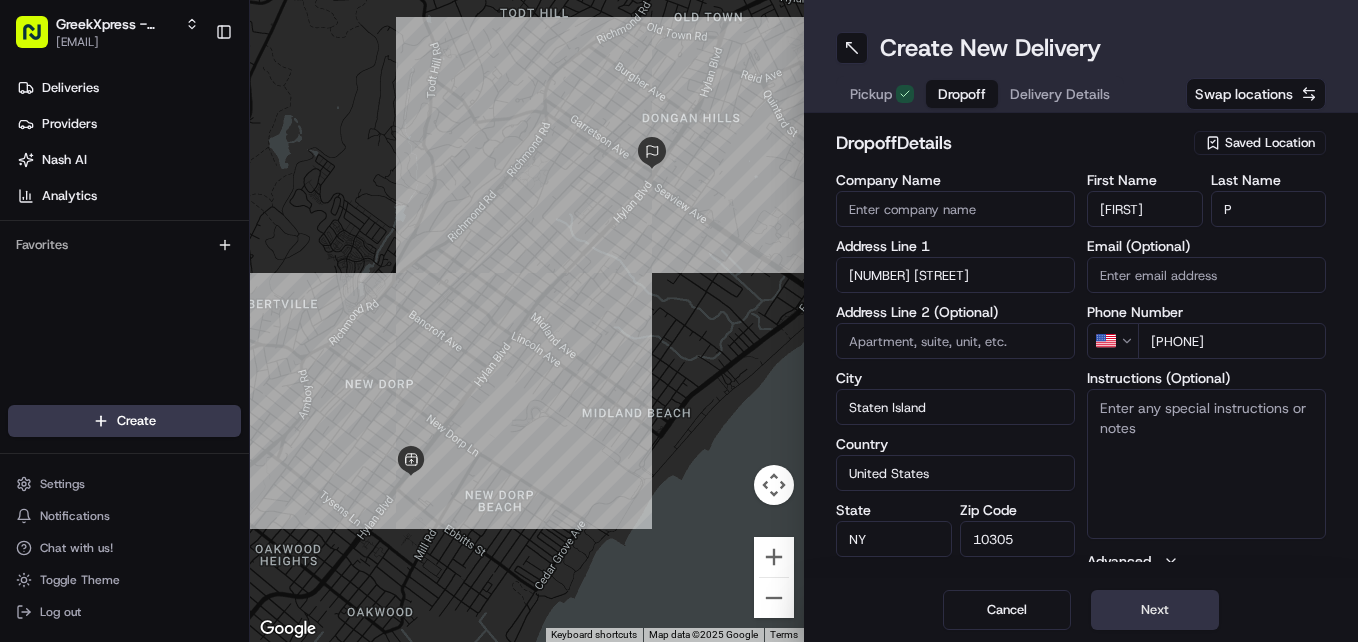 type on "[PHONE]" 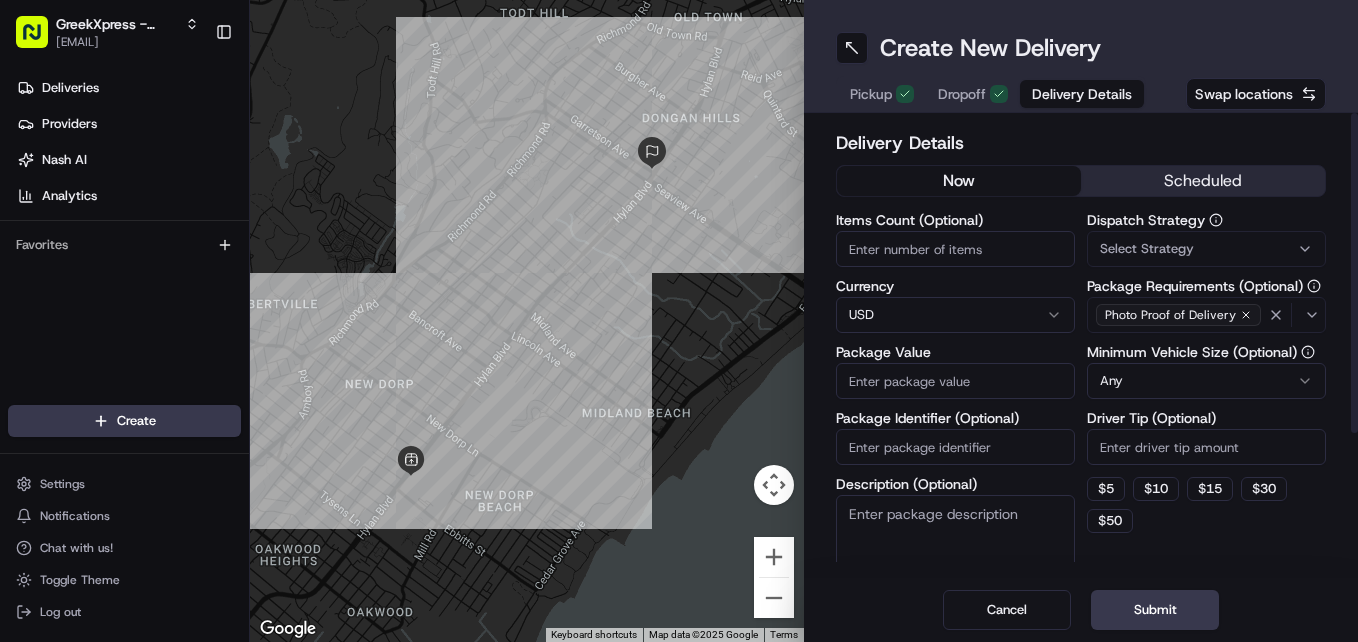 click on "Items Count (Optional)" at bounding box center [955, 249] 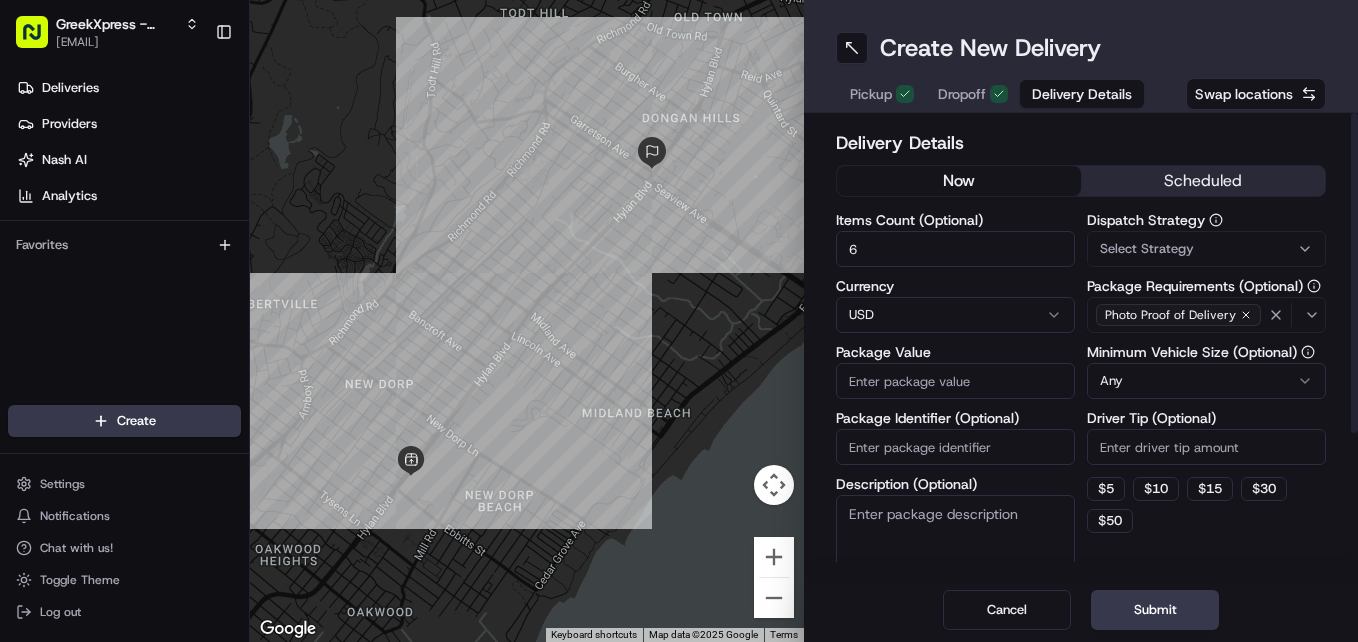 type on "6" 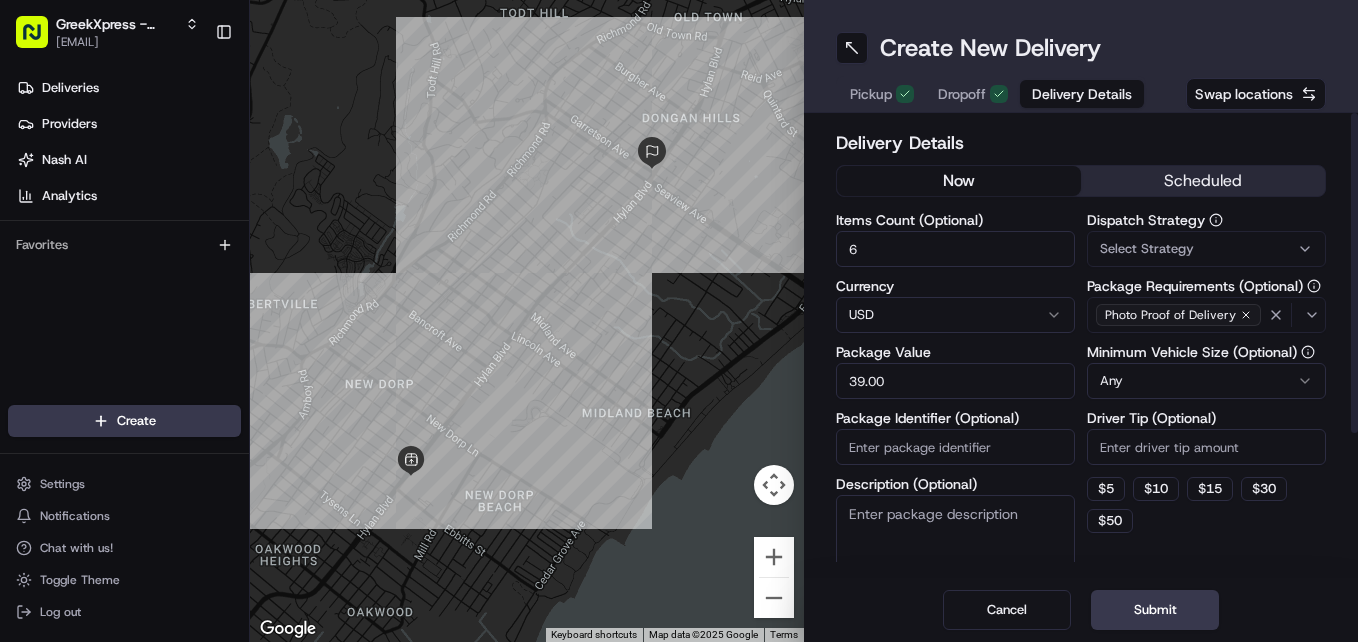 type on "39.00" 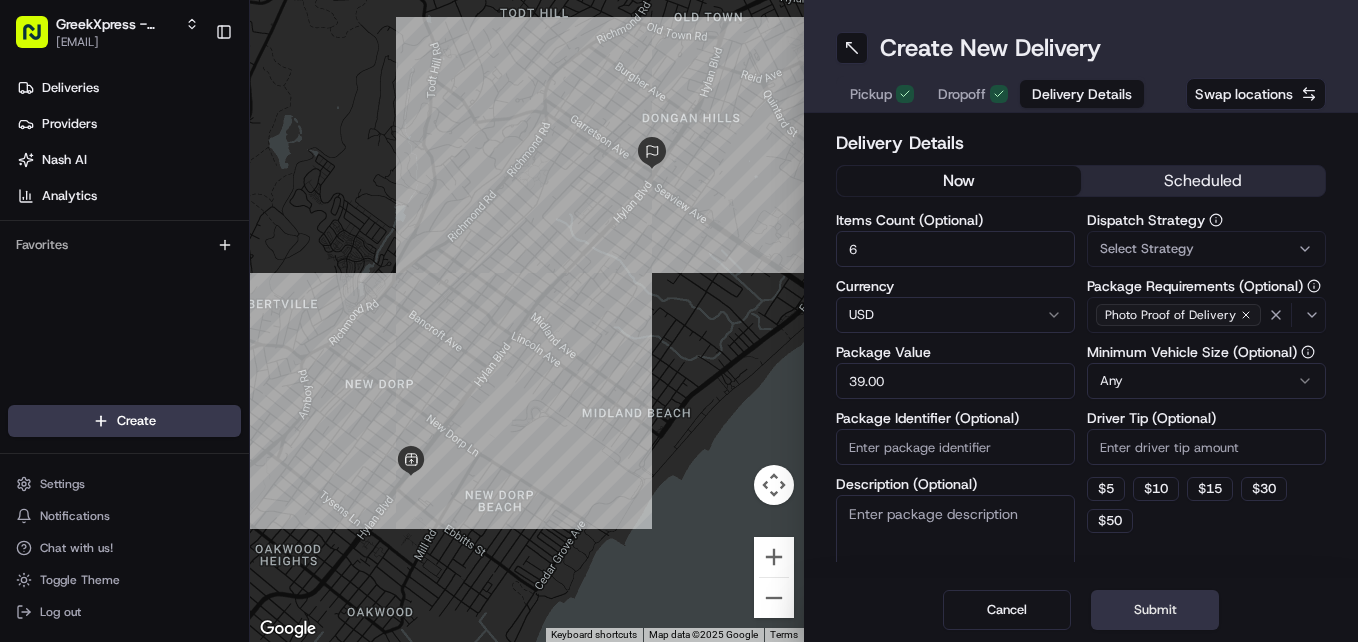 click on "Submit" at bounding box center [1155, 610] 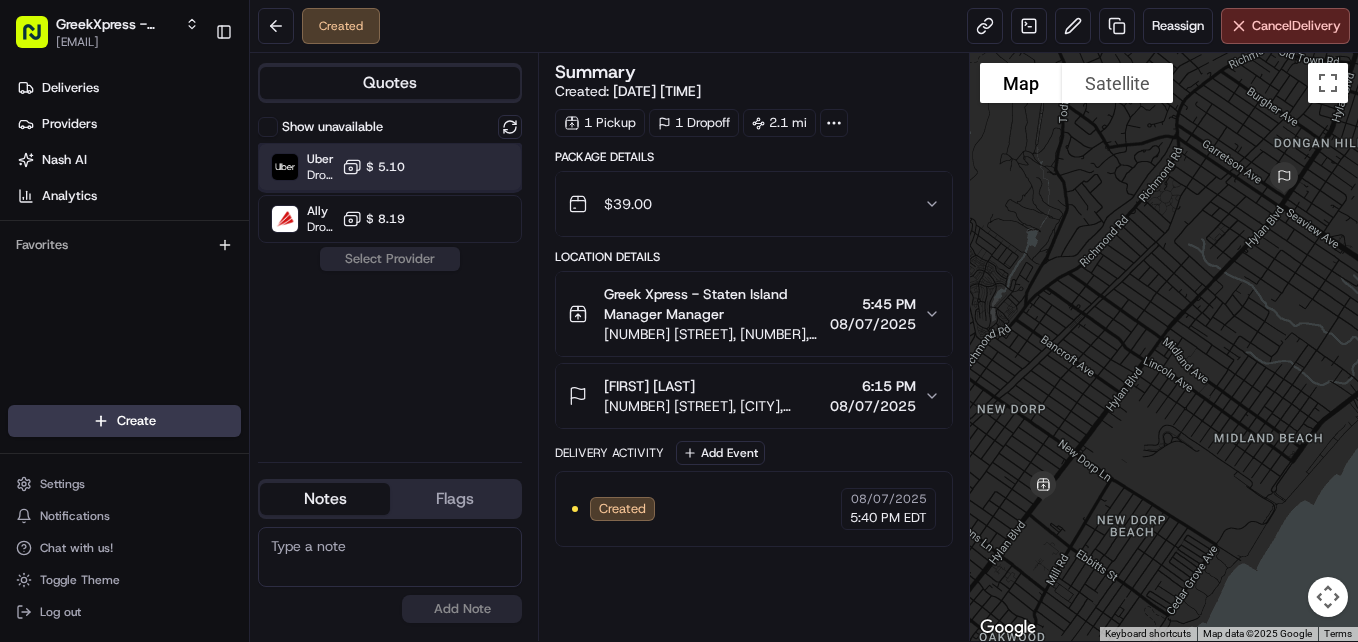 click on "Uber Dropoff ETA   34 minutes $   5.10" at bounding box center [390, 167] 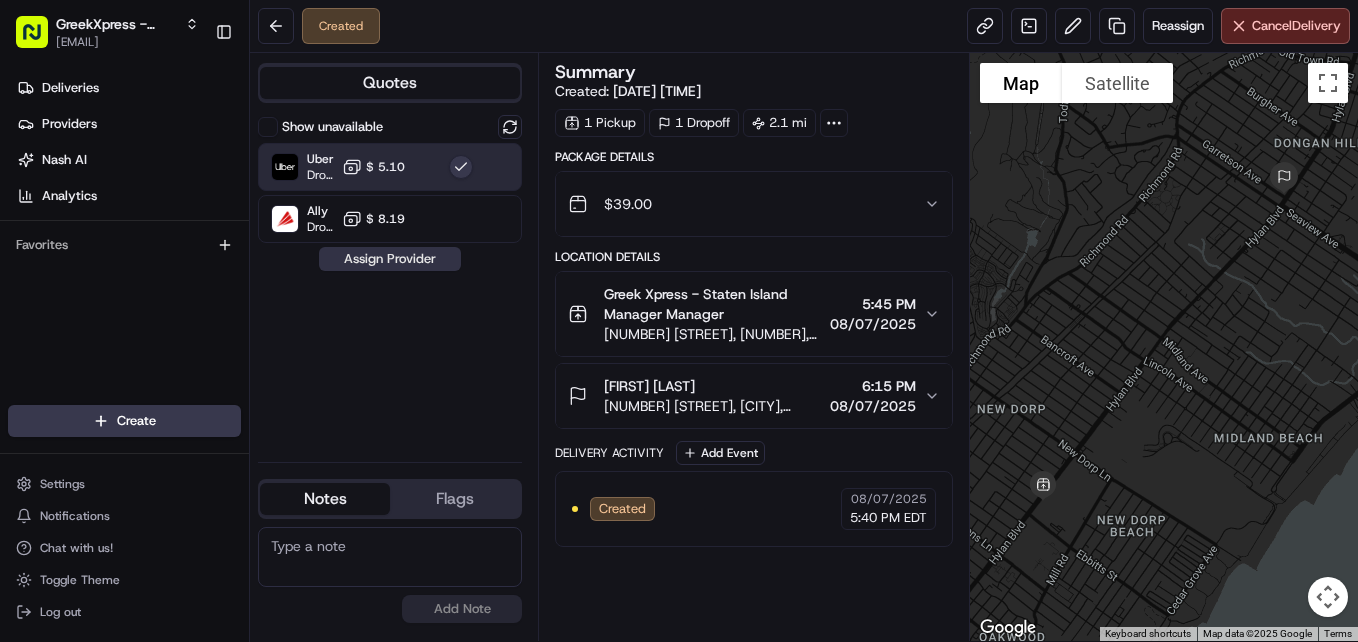 click on "Assign Provider" at bounding box center [390, 259] 